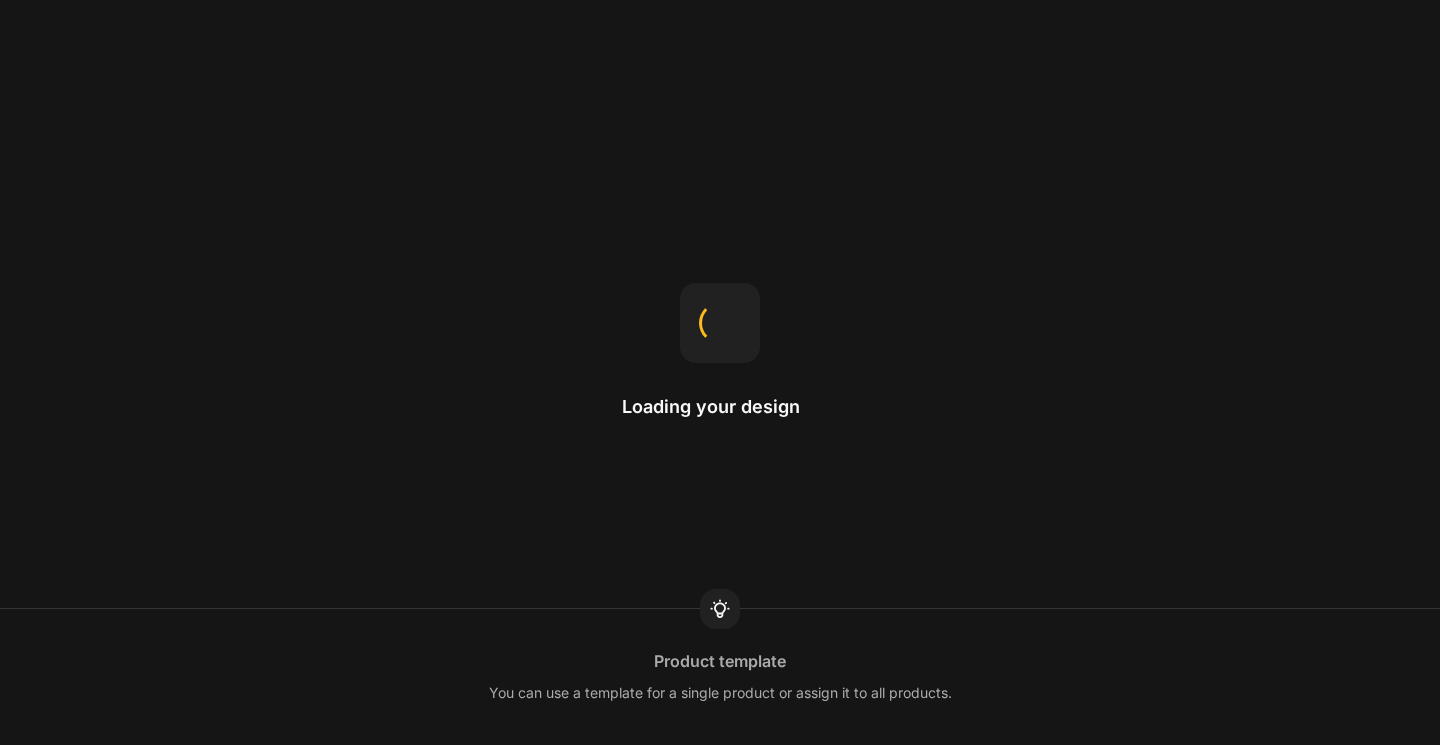 scroll, scrollTop: 0, scrollLeft: 0, axis: both 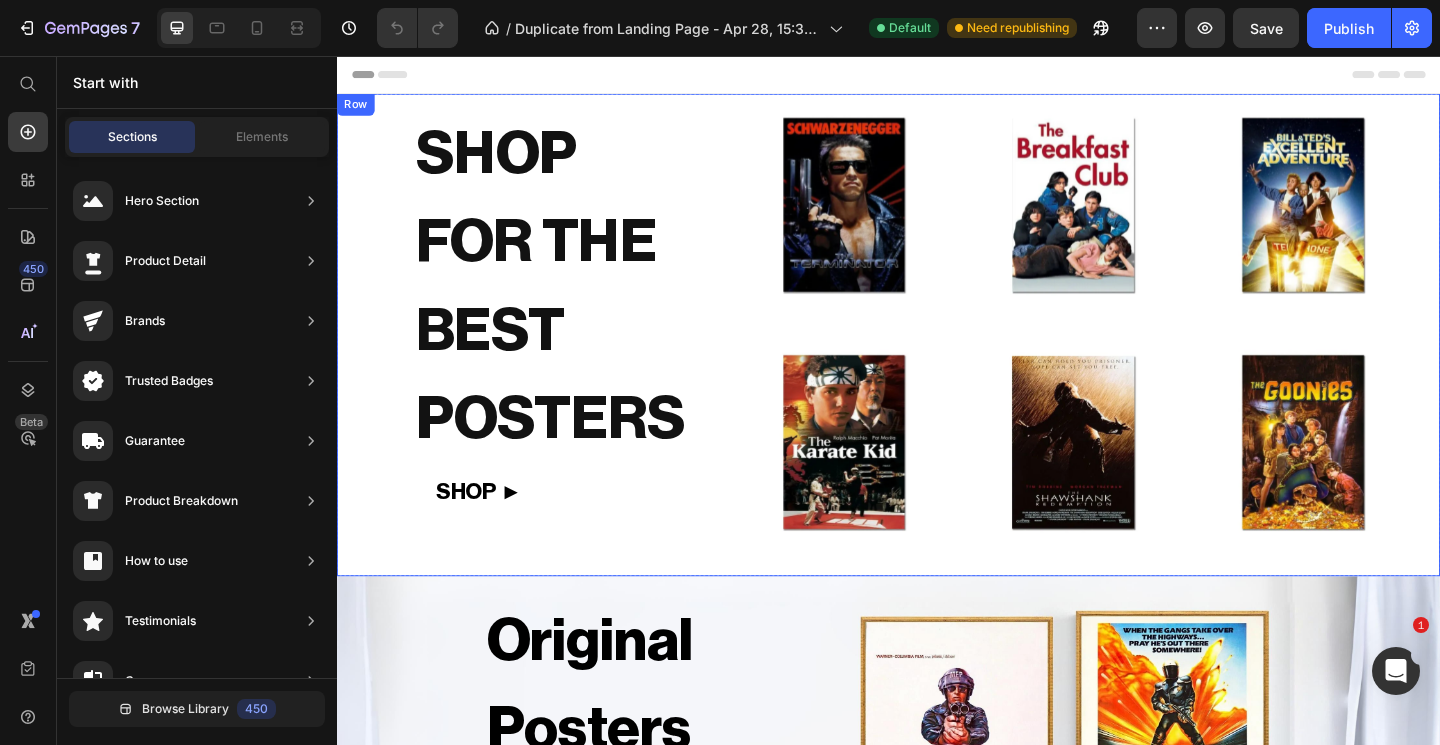 click on "SHOP FOR THE BEST POSTERS" at bounding box center [578, 307] 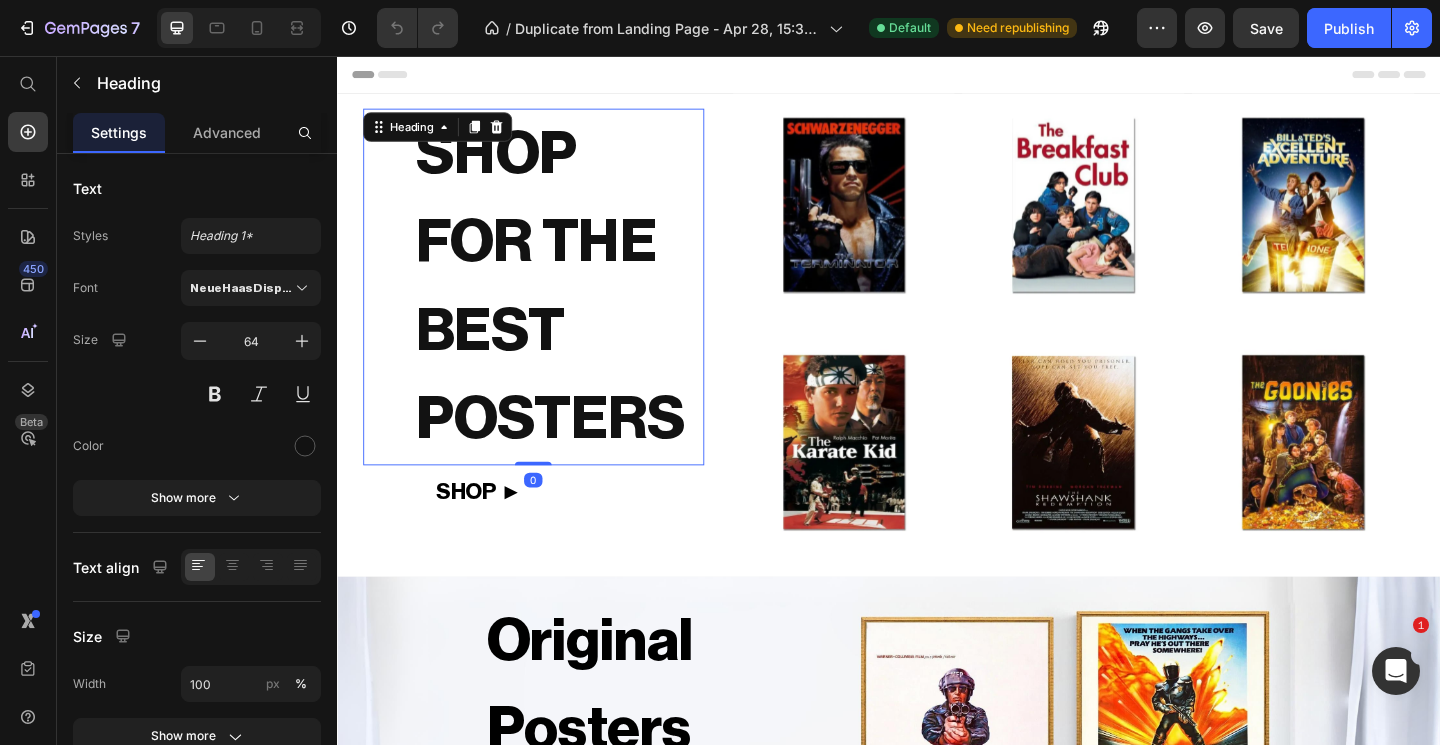 click on "SHOP FOR THE BEST POSTERS" at bounding box center (578, 307) 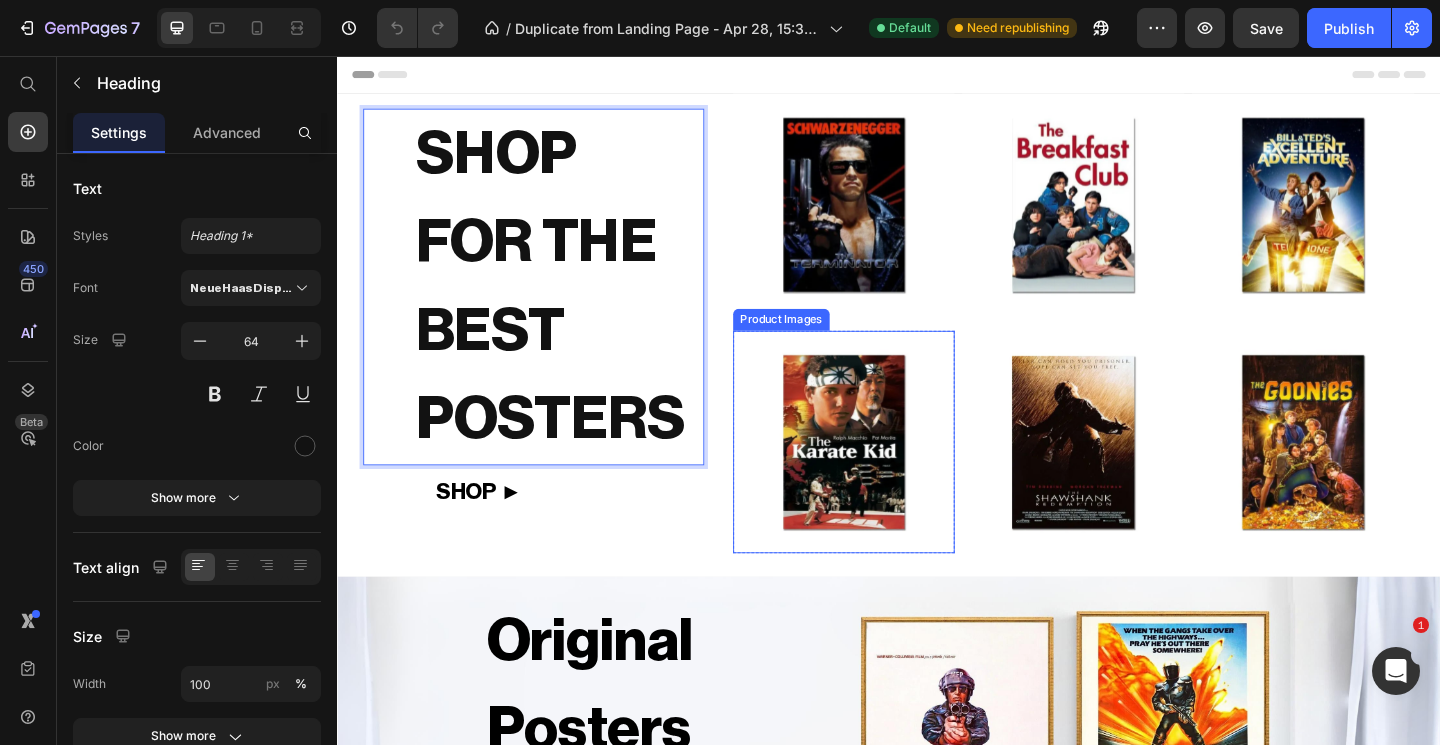 click at bounding box center [889, 476] 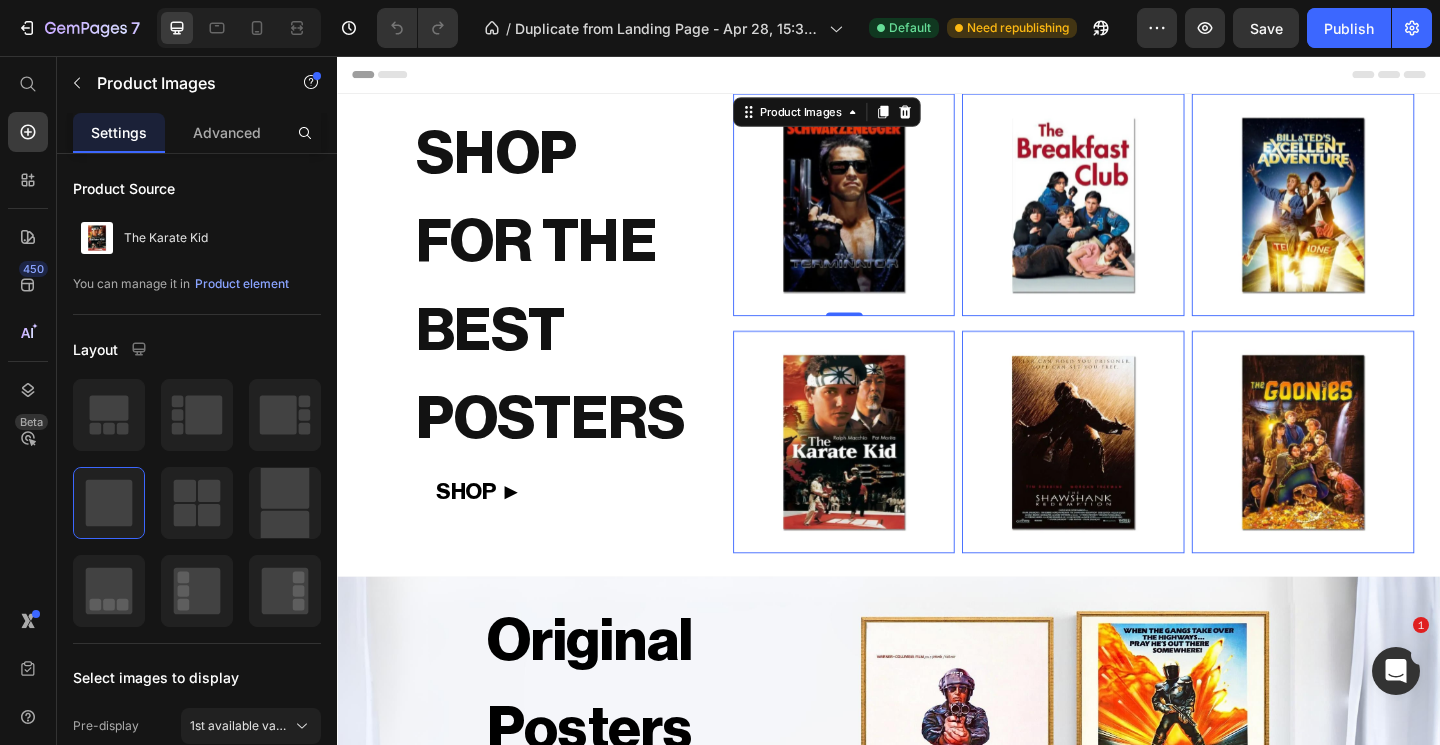 click at bounding box center (889, 218) 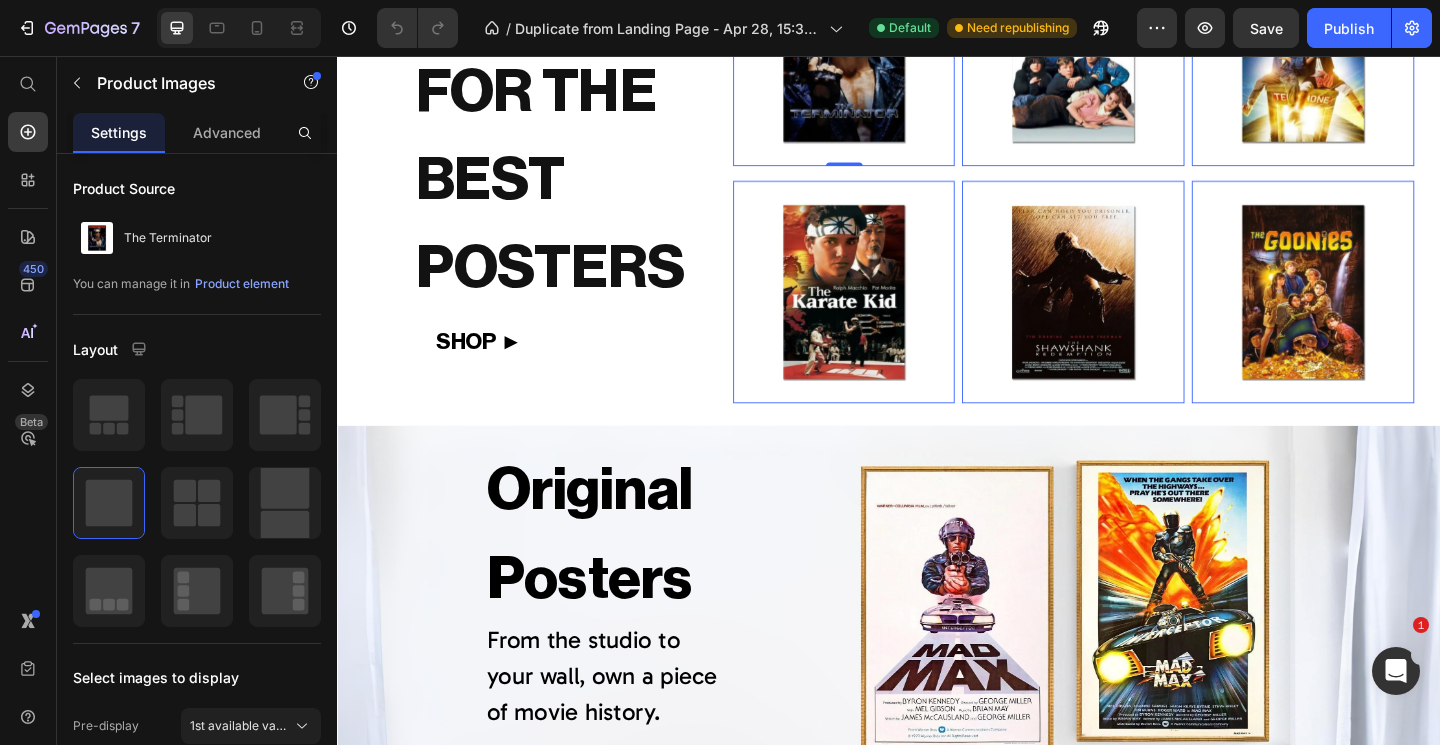 scroll, scrollTop: 587, scrollLeft: 0, axis: vertical 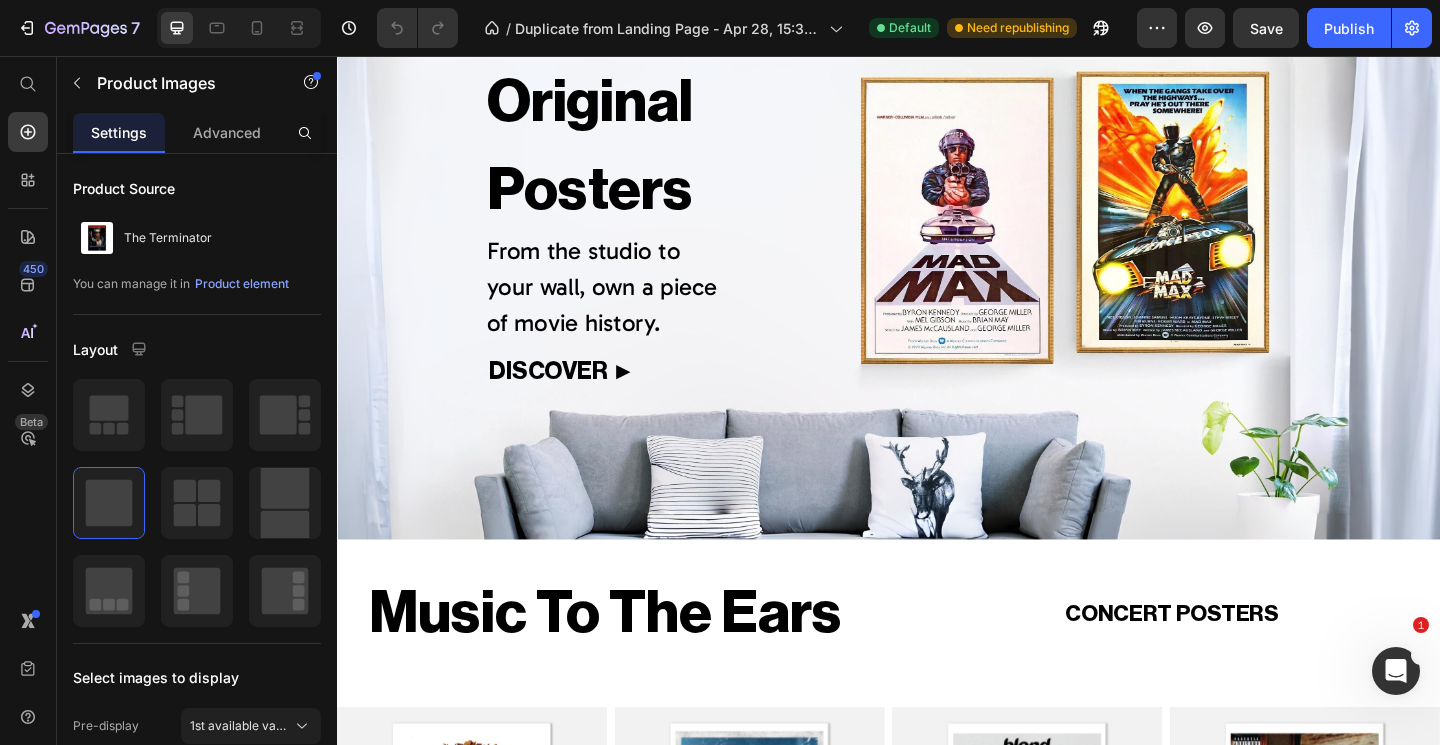click on "Original Posters Heading Original Posters Heading Original Posters Heading From the studio to your wall, own a piece of movie history. Text Block From the studio to your wall, own  a piece of movie history. Text Block From the studio to your wall, own a piece of movie history. Text Block DISCOVER ► Button DISCOVER ► Button DISCOVER ► Button Row" at bounding box center (937, 309) 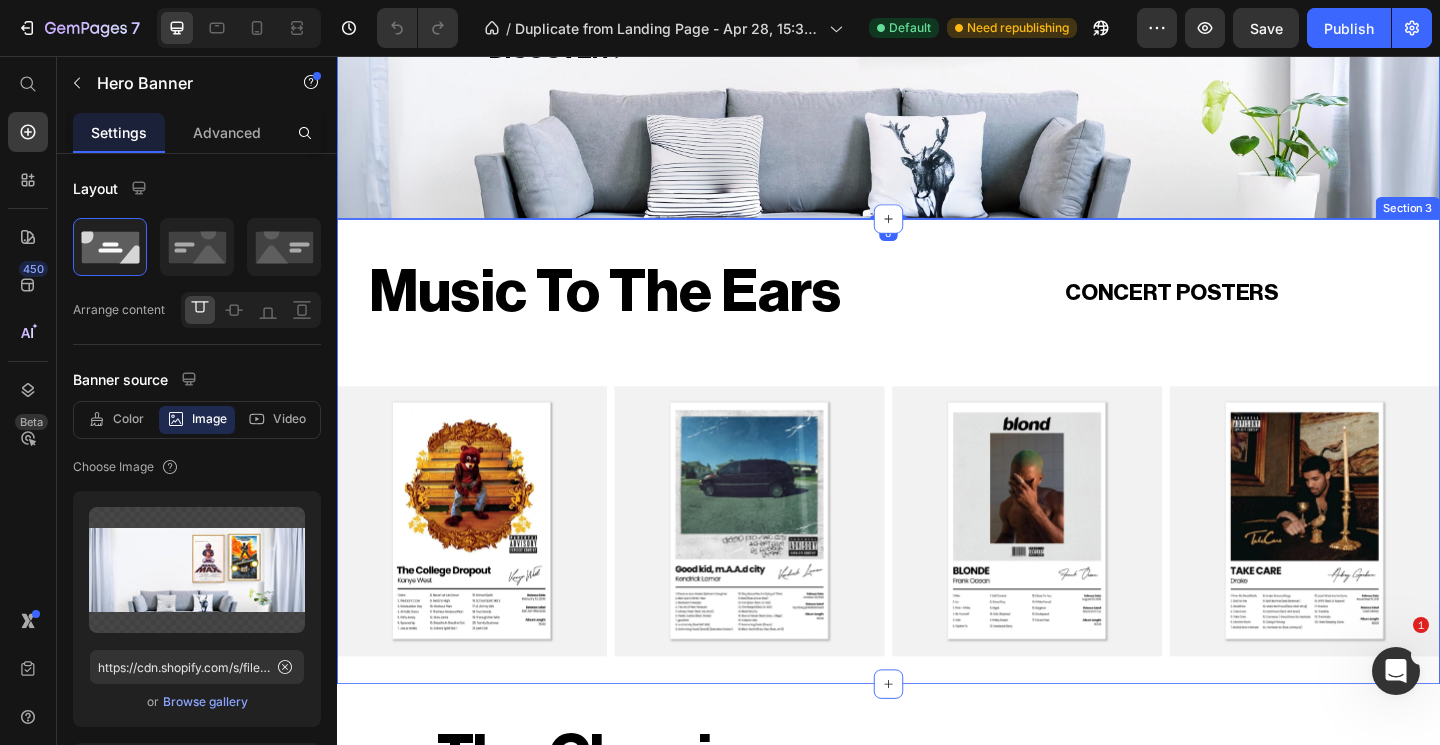 scroll, scrollTop: 953, scrollLeft: 0, axis: vertical 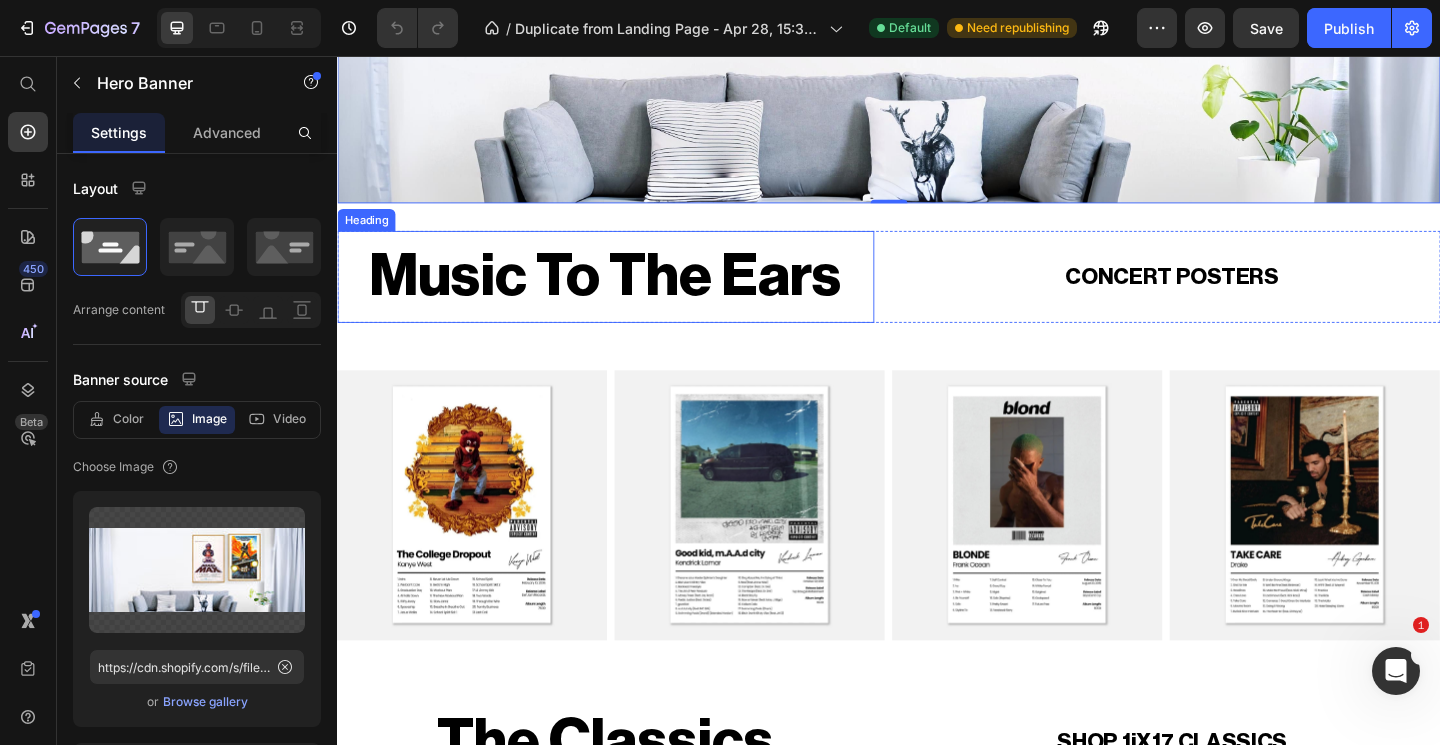 click on "Music To The Ears" at bounding box center (629, 296) 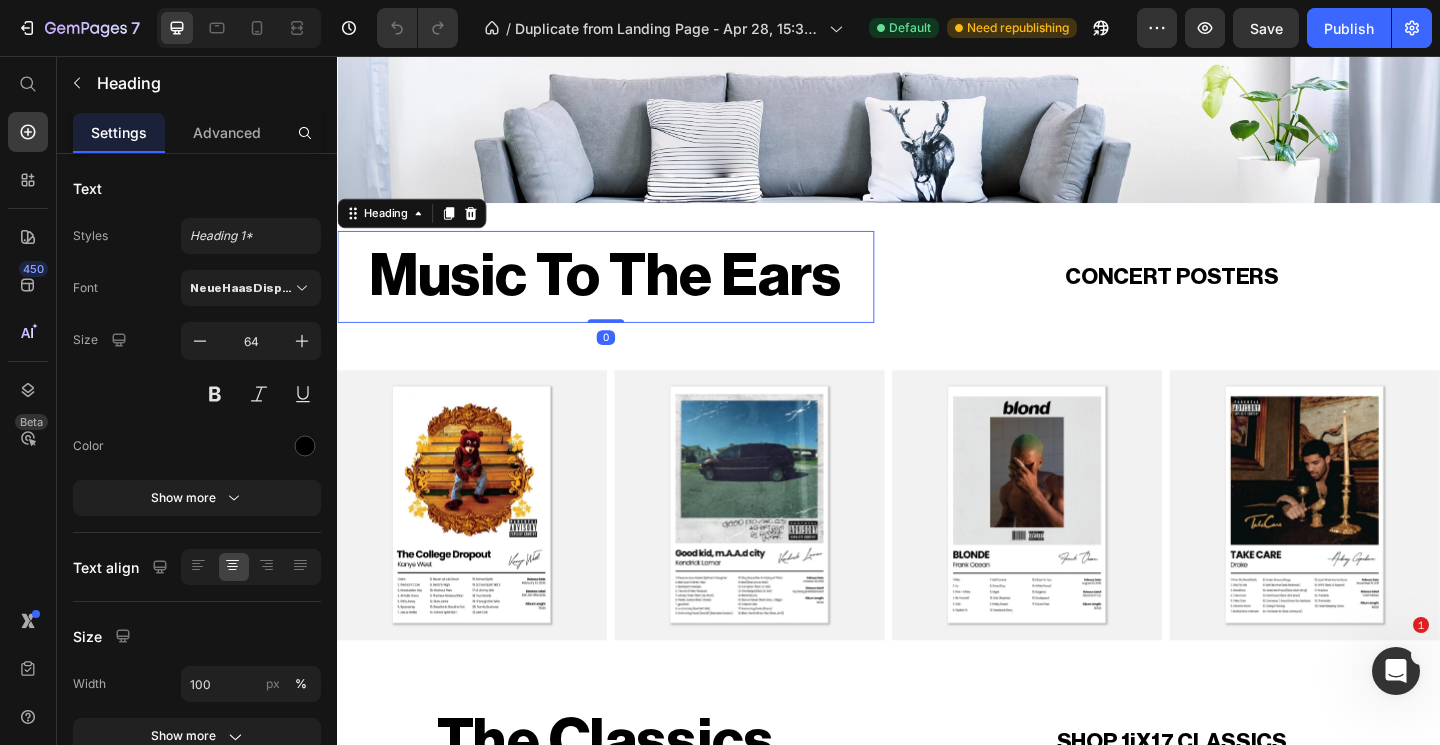 click on "Music To The Ears Heading   0 CONCERT POSTERS Text Block Row" at bounding box center (937, 322) 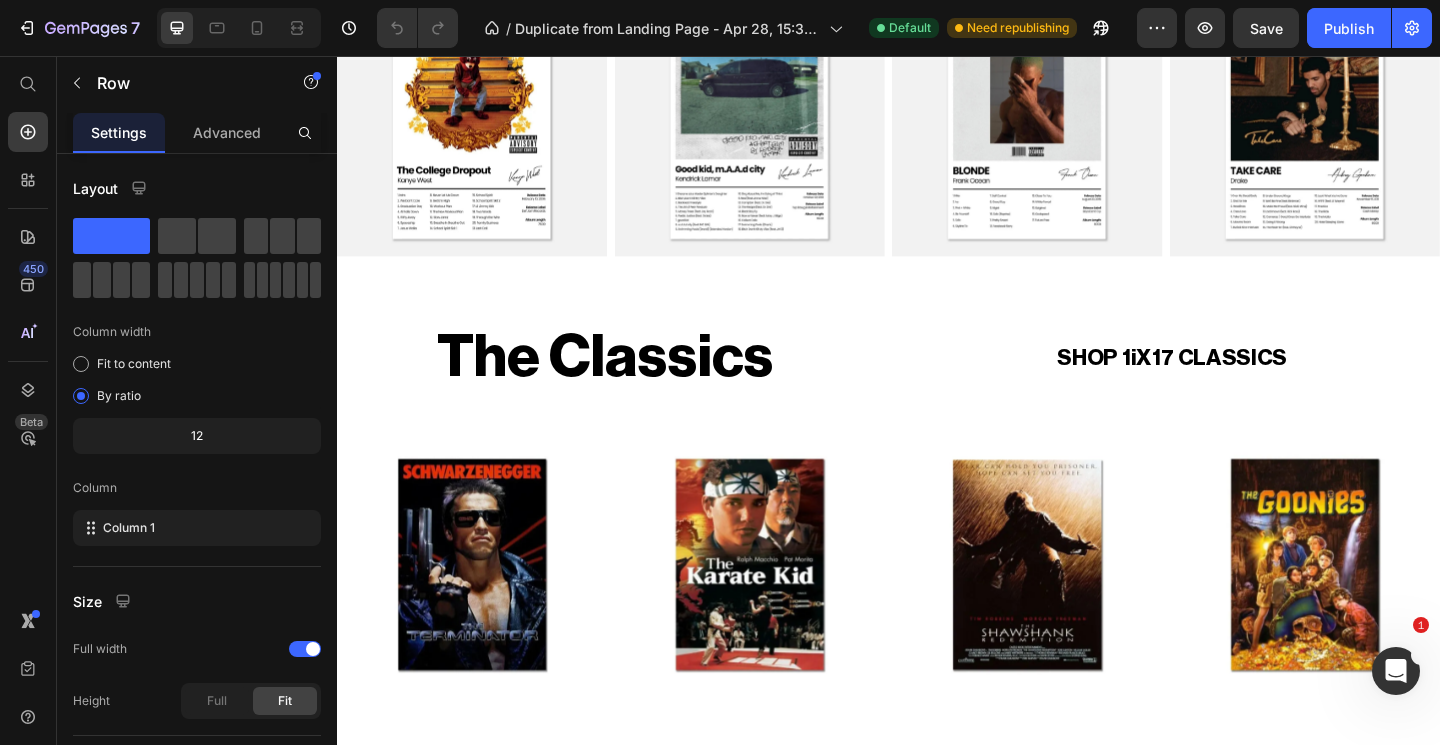 scroll, scrollTop: 1385, scrollLeft: 0, axis: vertical 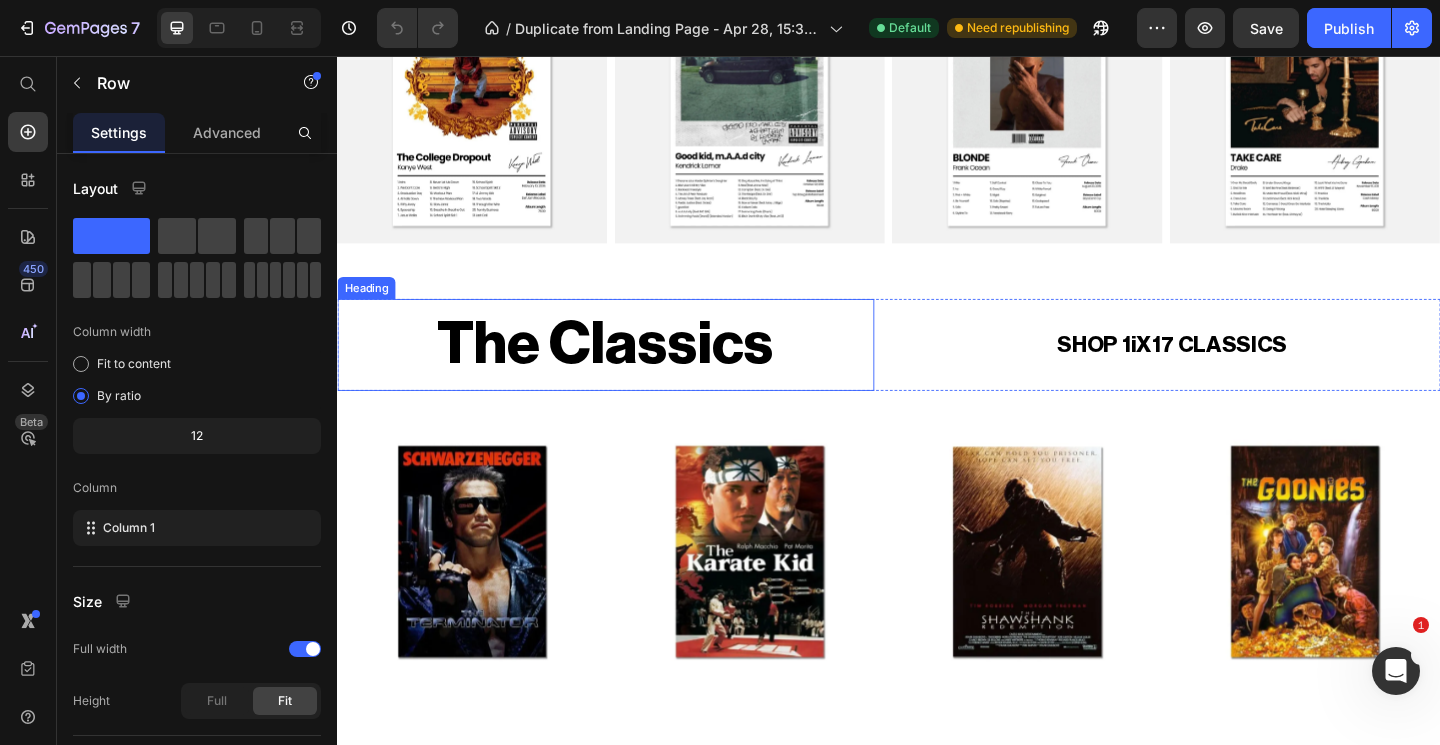 click on "The Classics Heading SHOP 1iX17 CLASSICS Text Block Row Product Images Row Product Images Row Product Images Row Product Images Row Product List Product Images Row Product Images Row Product Images Row Product List Row Section 4" at bounding box center [937, 545] 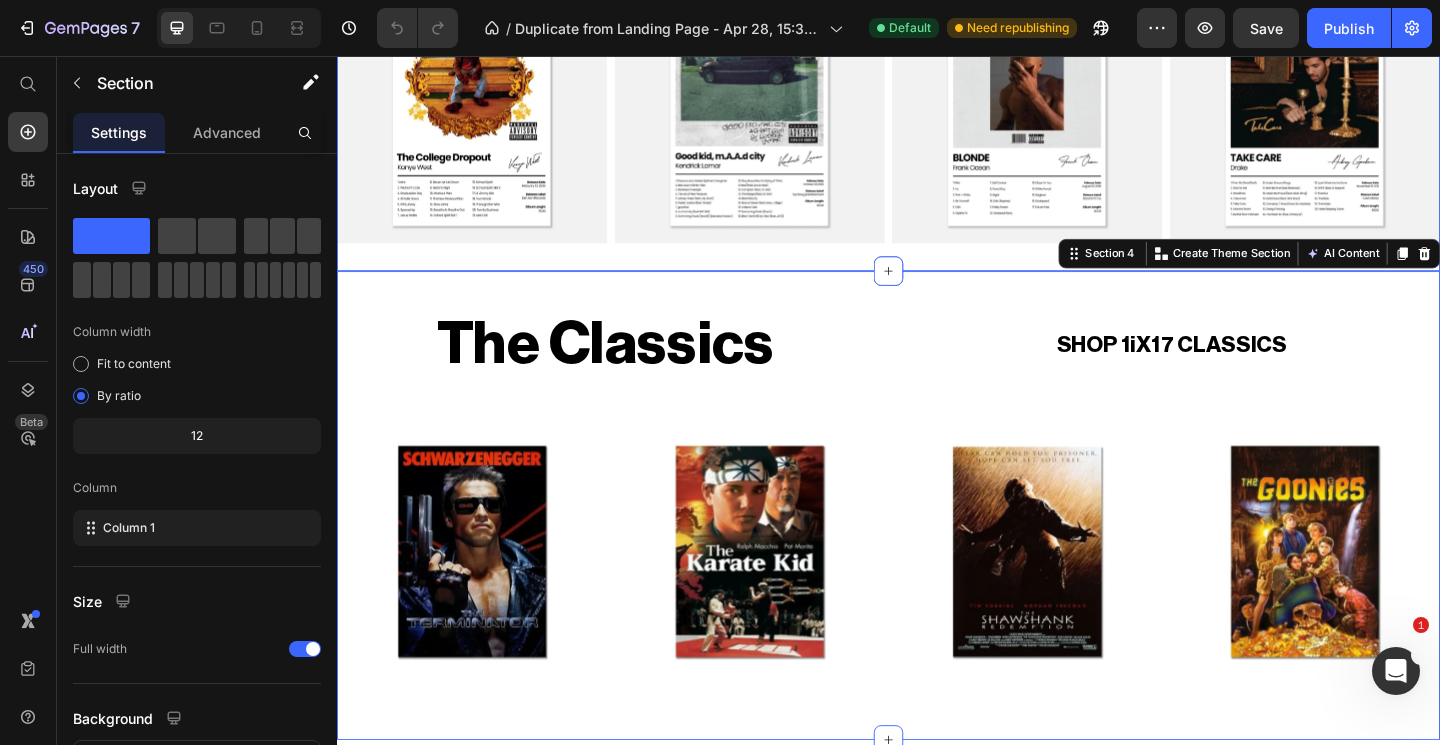 click on "Music To The Ears Heading CONCERT POSTERS Text Block Row Row Product Images Row Product Images Row Product Images Row Product Images Row Product List Product Images Row Product Images Row Product Images Row Product List Section 3" at bounding box center [937, 37] 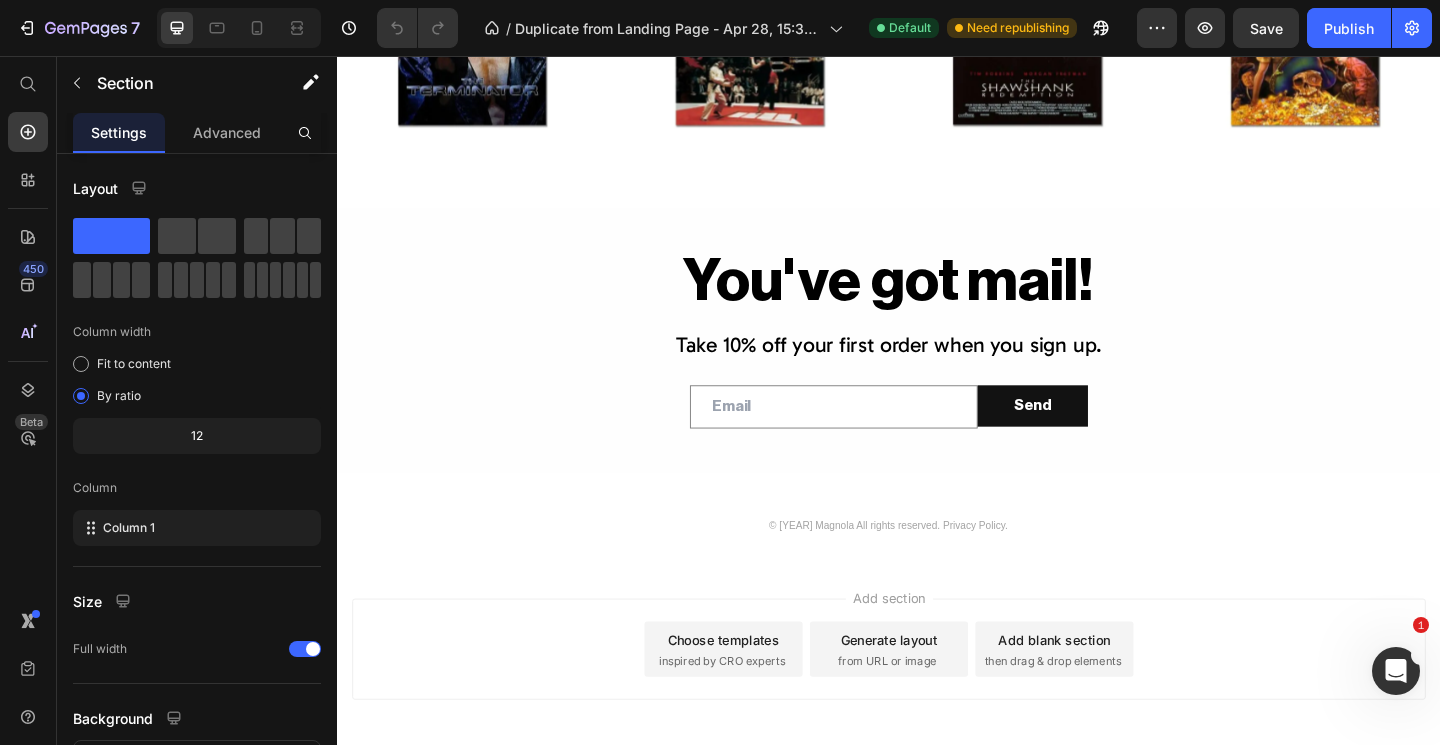 scroll, scrollTop: 2104, scrollLeft: 0, axis: vertical 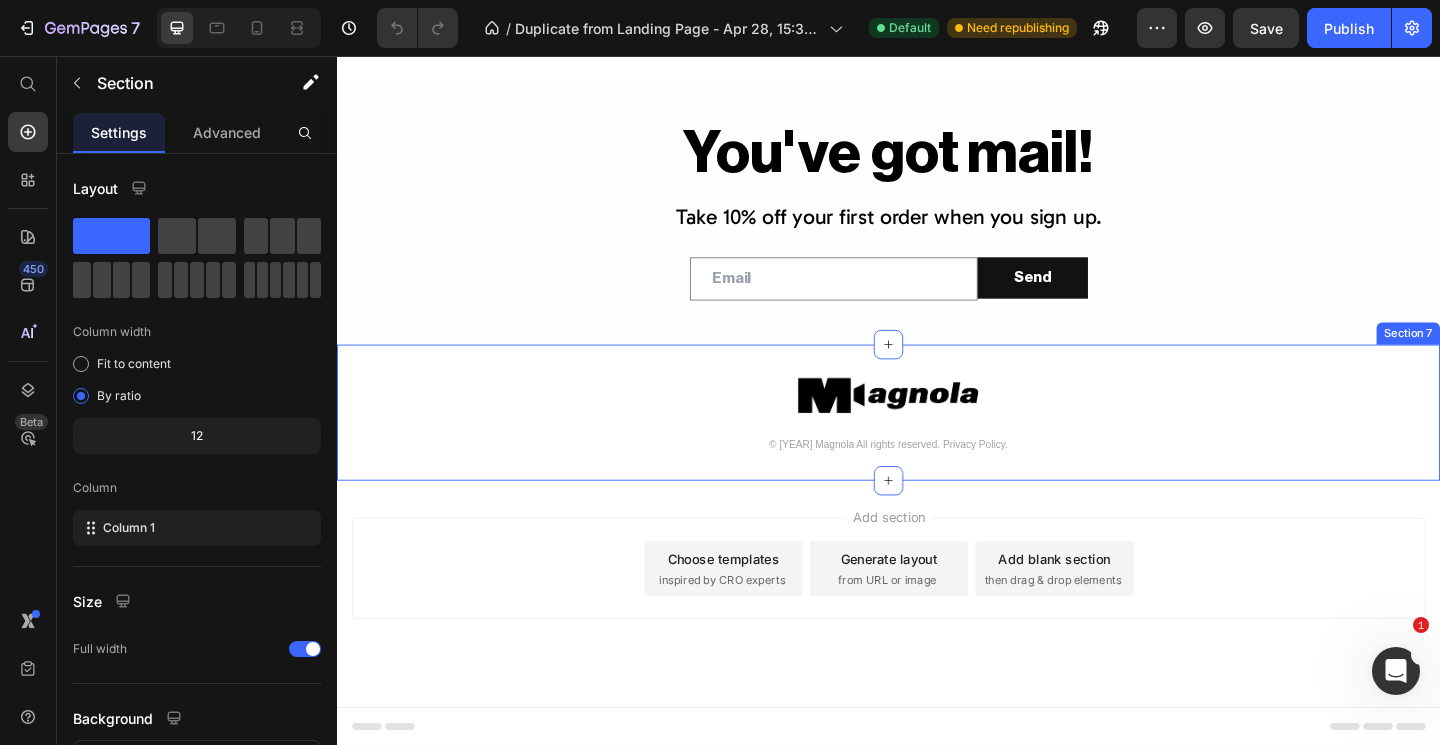 click on "Image © [YEAR] Magnola All rights reserved. Privacy Policy. Text Block Row Row Row Section 7" at bounding box center (937, 444) 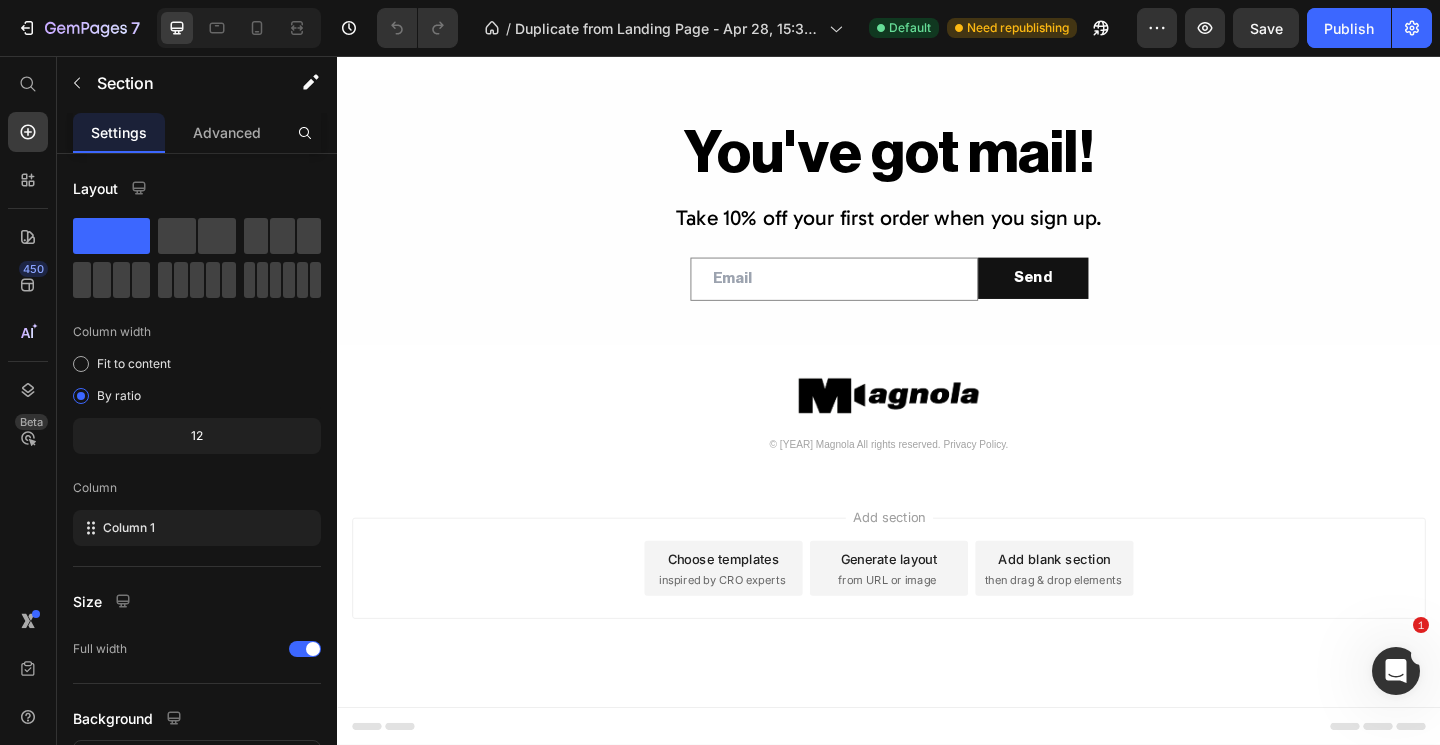 click on "Add section Choose templates inspired by CRO experts Generate layout from URL or image Add blank section then drag & drop elements" at bounding box center [937, 641] 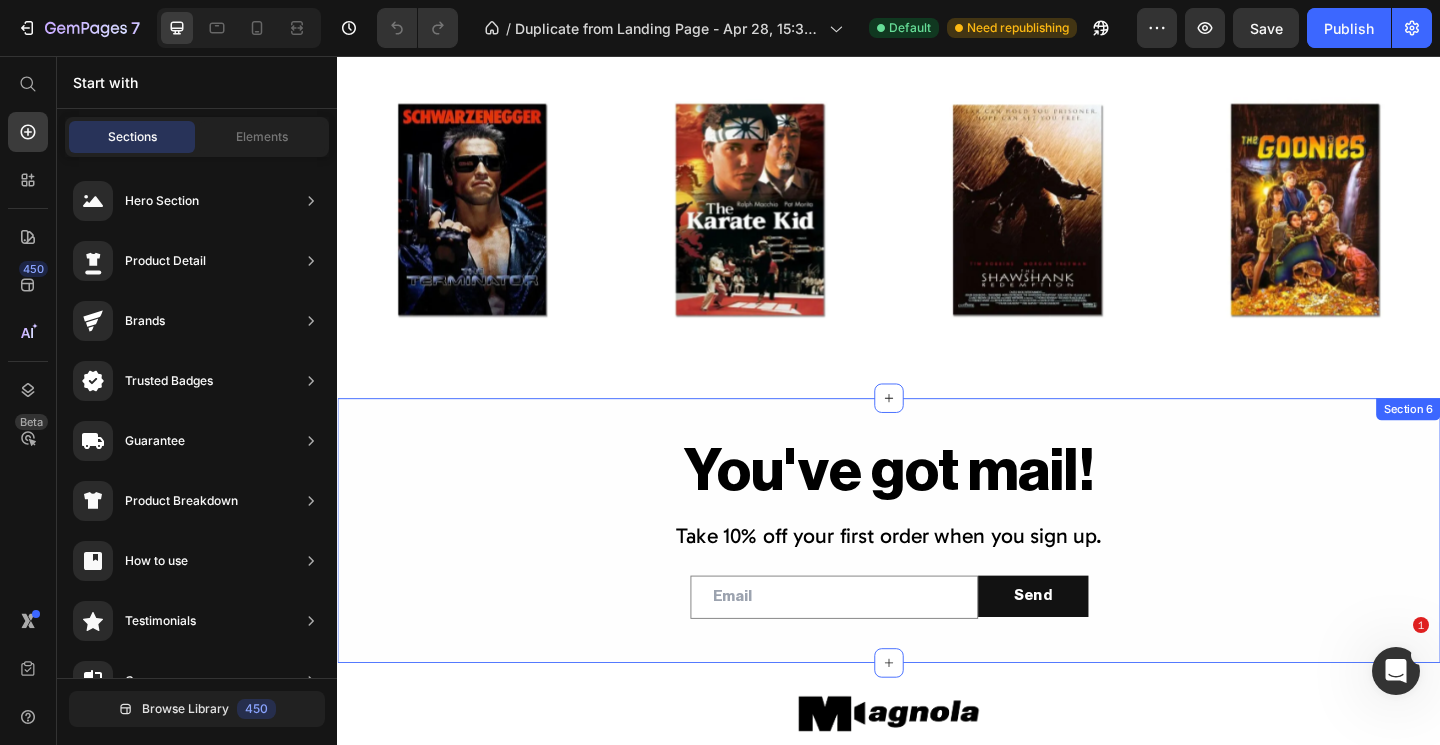scroll, scrollTop: 1690, scrollLeft: 0, axis: vertical 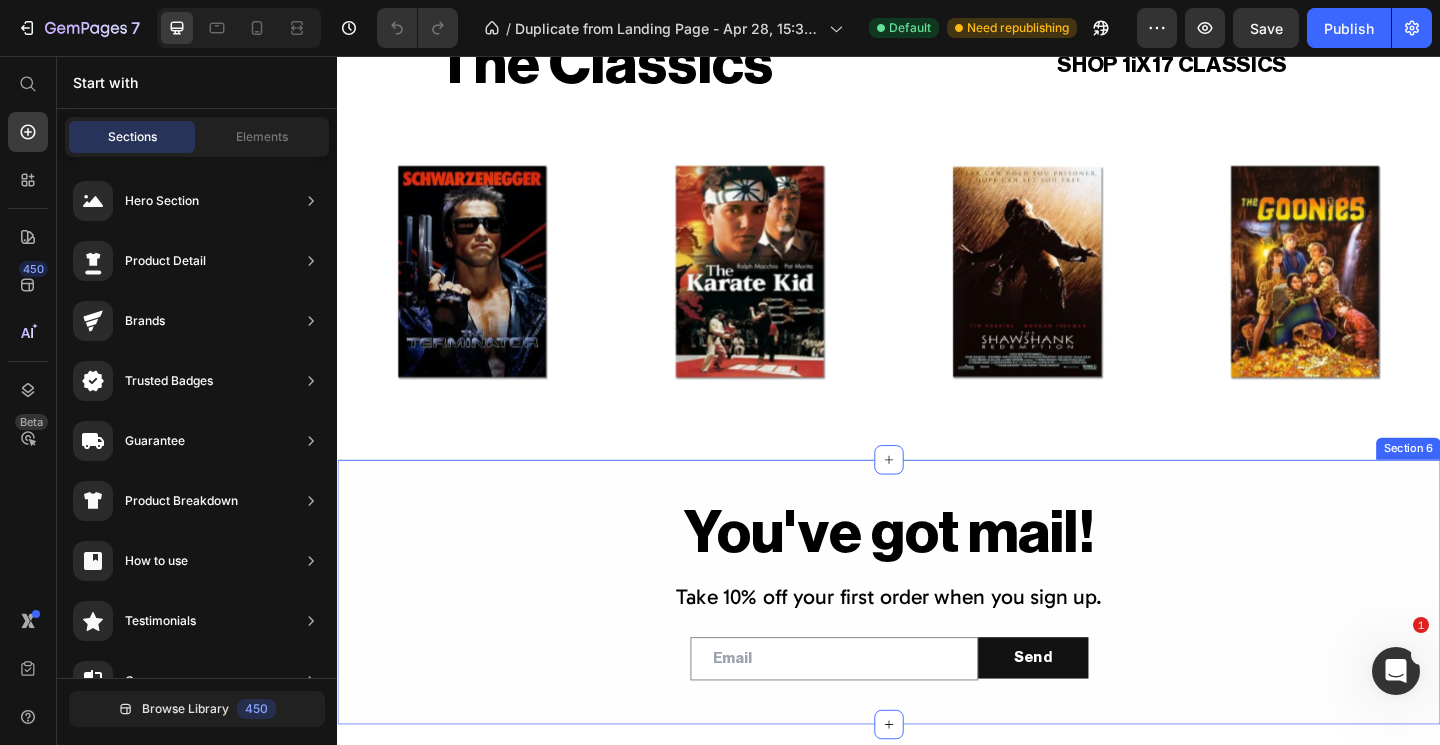 click on "You've got mail! Heading Take 10% off your first order when you sign up. Text Block Email Field Send Submit Button Row Newsletter Row" at bounding box center (937, 653) 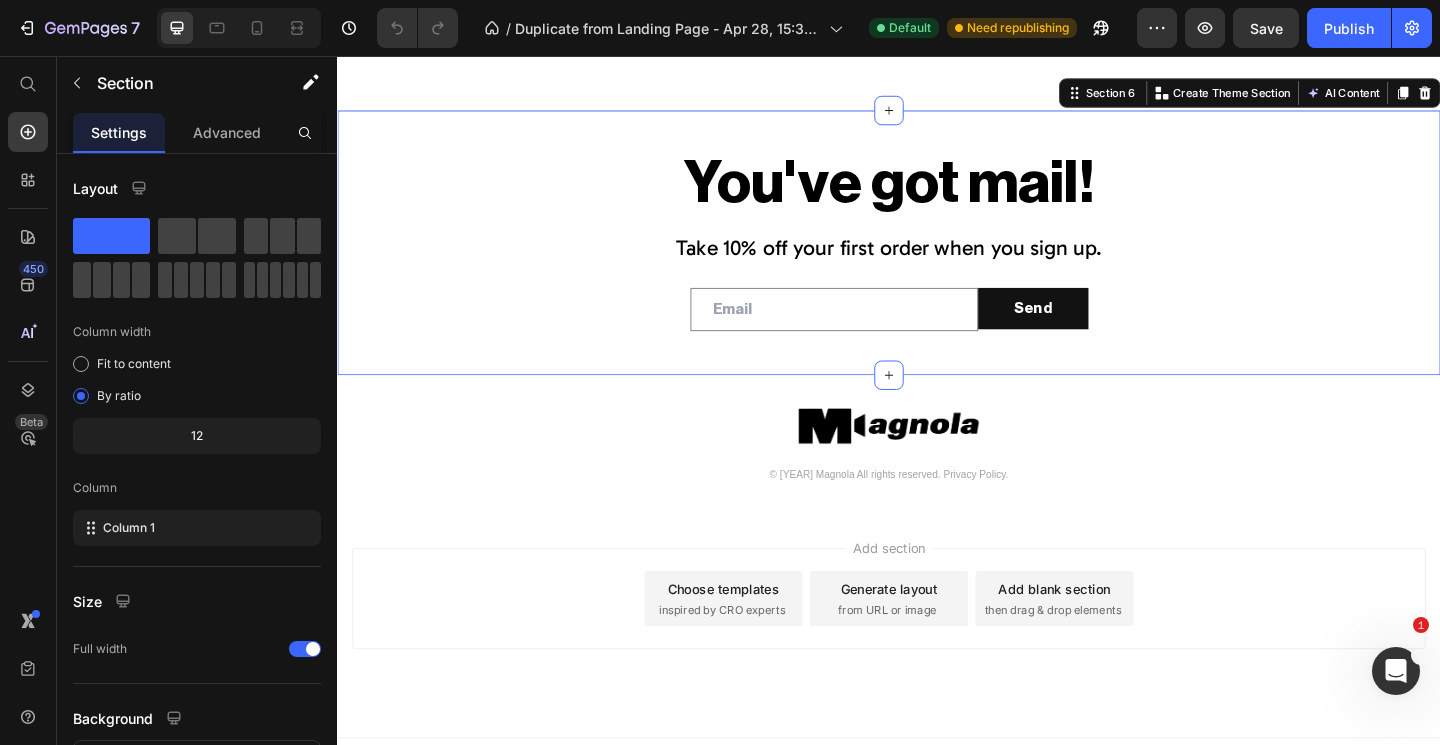 scroll, scrollTop: 2104, scrollLeft: 0, axis: vertical 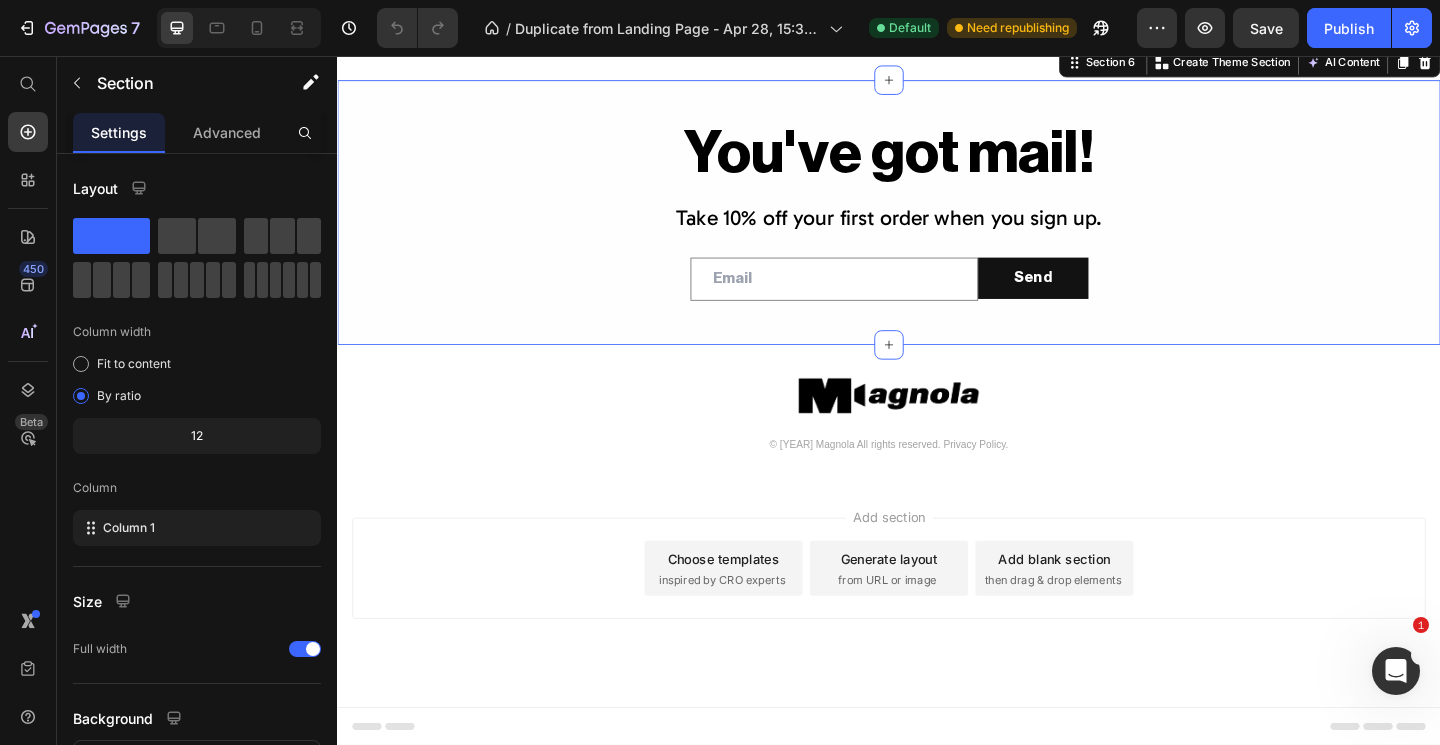 click on "Image © [YEAR] Magnola All rights reserved. Privacy Policy. Text Block Row Row Row Section 7" at bounding box center (937, 444) 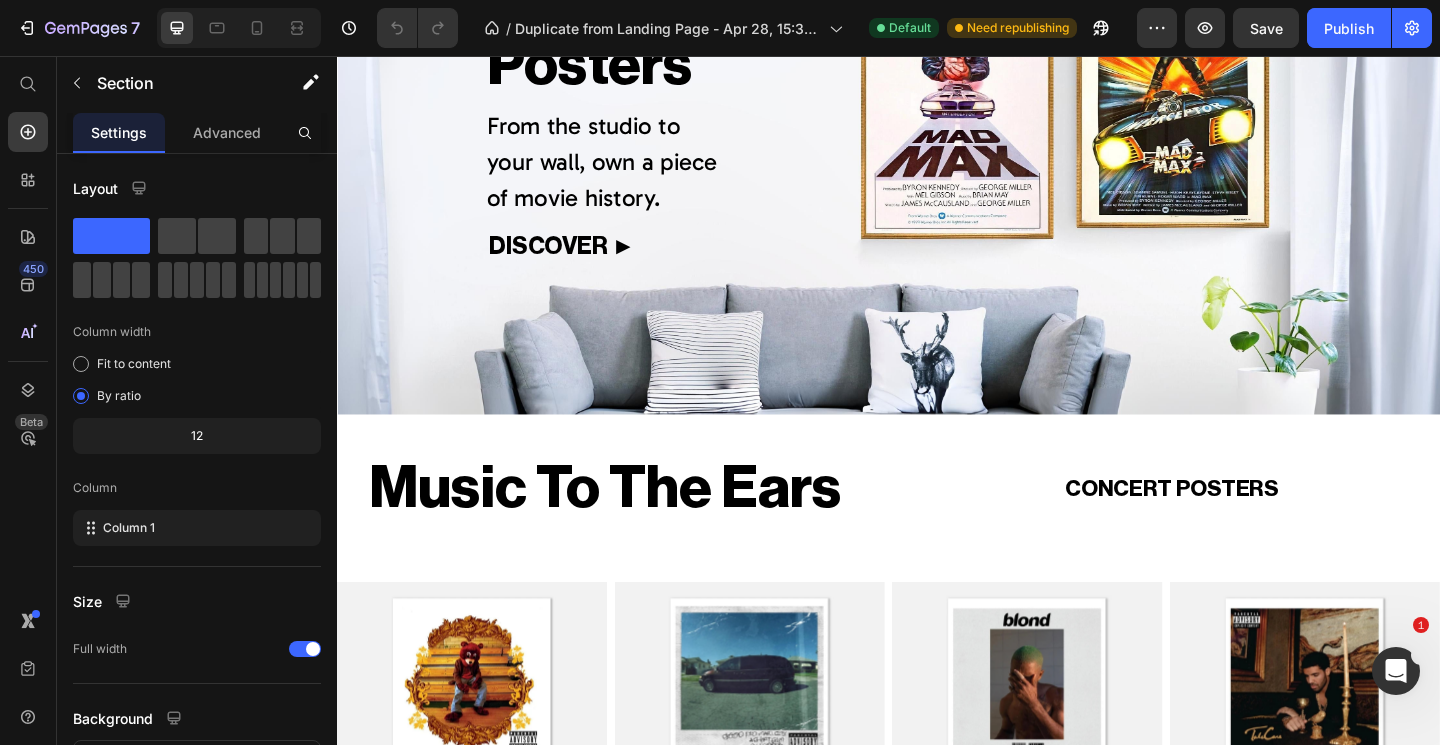 scroll, scrollTop: 0, scrollLeft: 0, axis: both 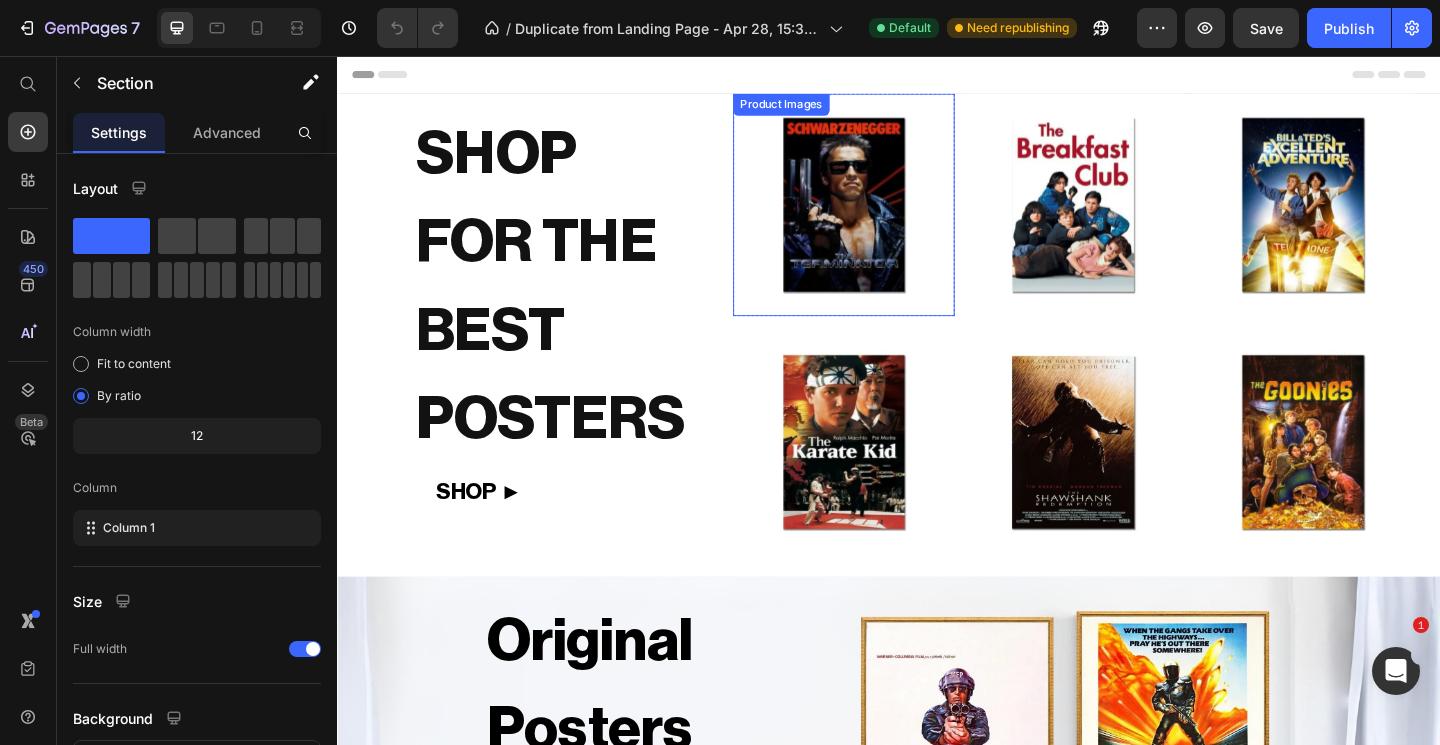 click at bounding box center [889, 218] 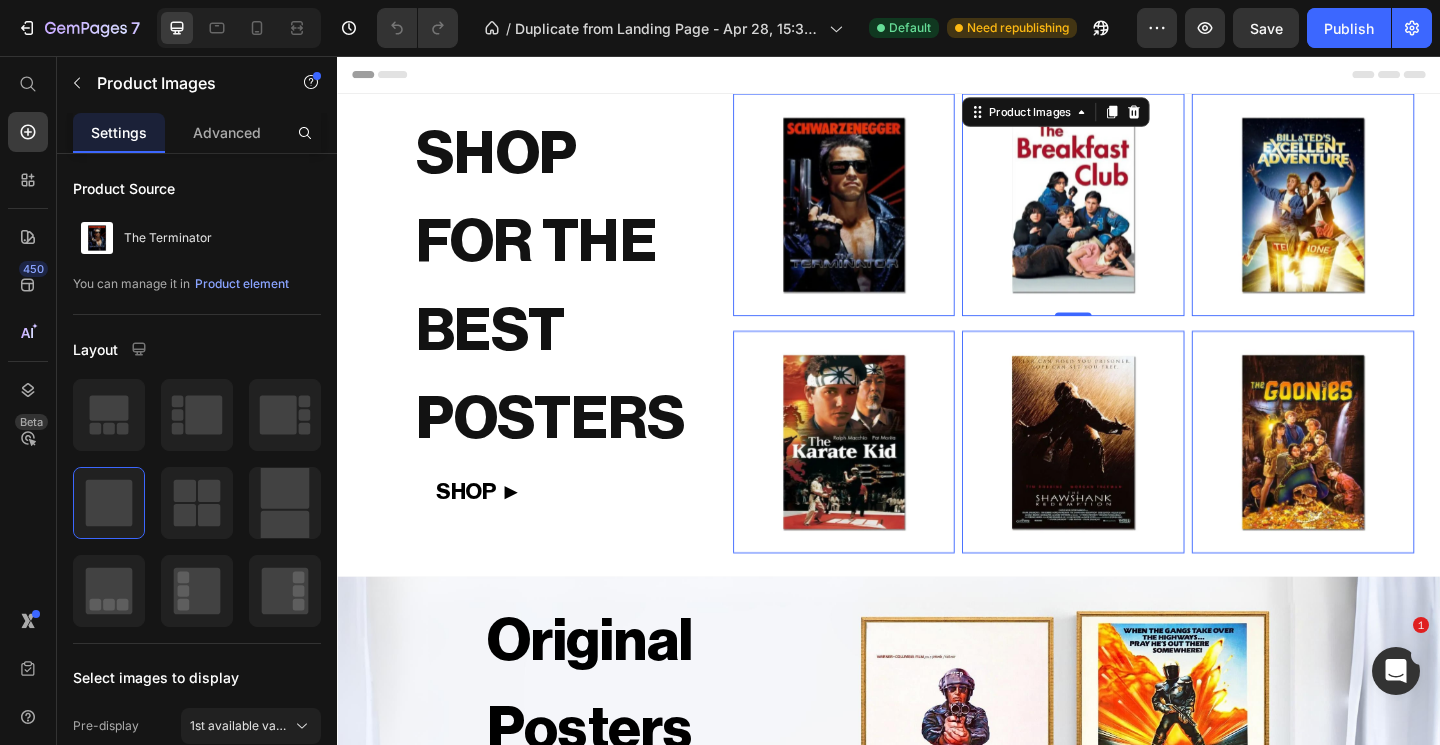 click at bounding box center (1138, 218) 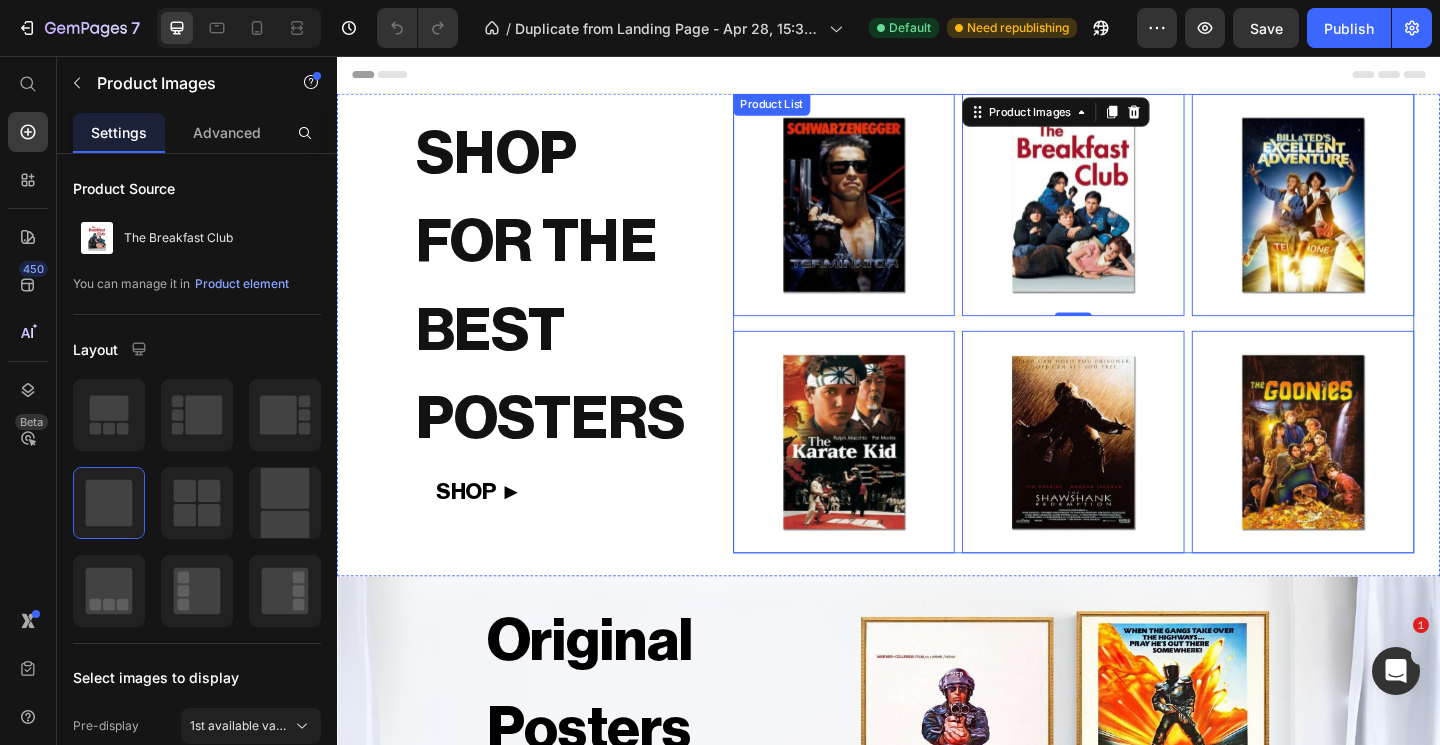 click on "Product Images   0 Row Product Images   0 Row Product Images   0 Row Product Images   0 Row Product Images   0 Row Product Images   0 Row" at bounding box center [1138, 347] 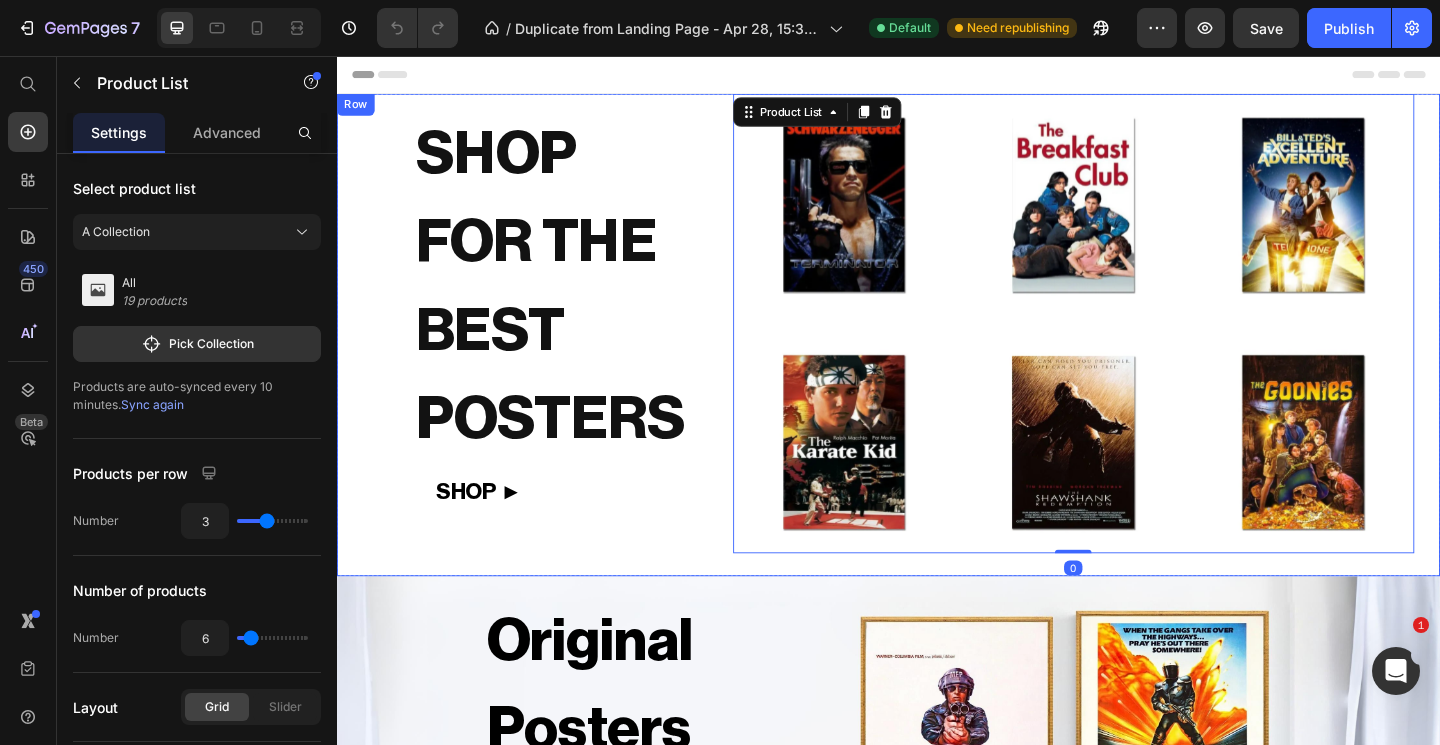 click on "SHOP FOR THE BEST POSTERS Heading SHOP ► Button Row Product Images Row Product Images Row Product Images Row Product Images Row Product Images Row Product Images Row Product List   0 Product Images Row Product Images Row Product Images Row Product Images Row Product Images Row Product Images Row Product List Product Images Row Product Images Row Product Images Row Product Images Row Product List Row" at bounding box center (937, 359) 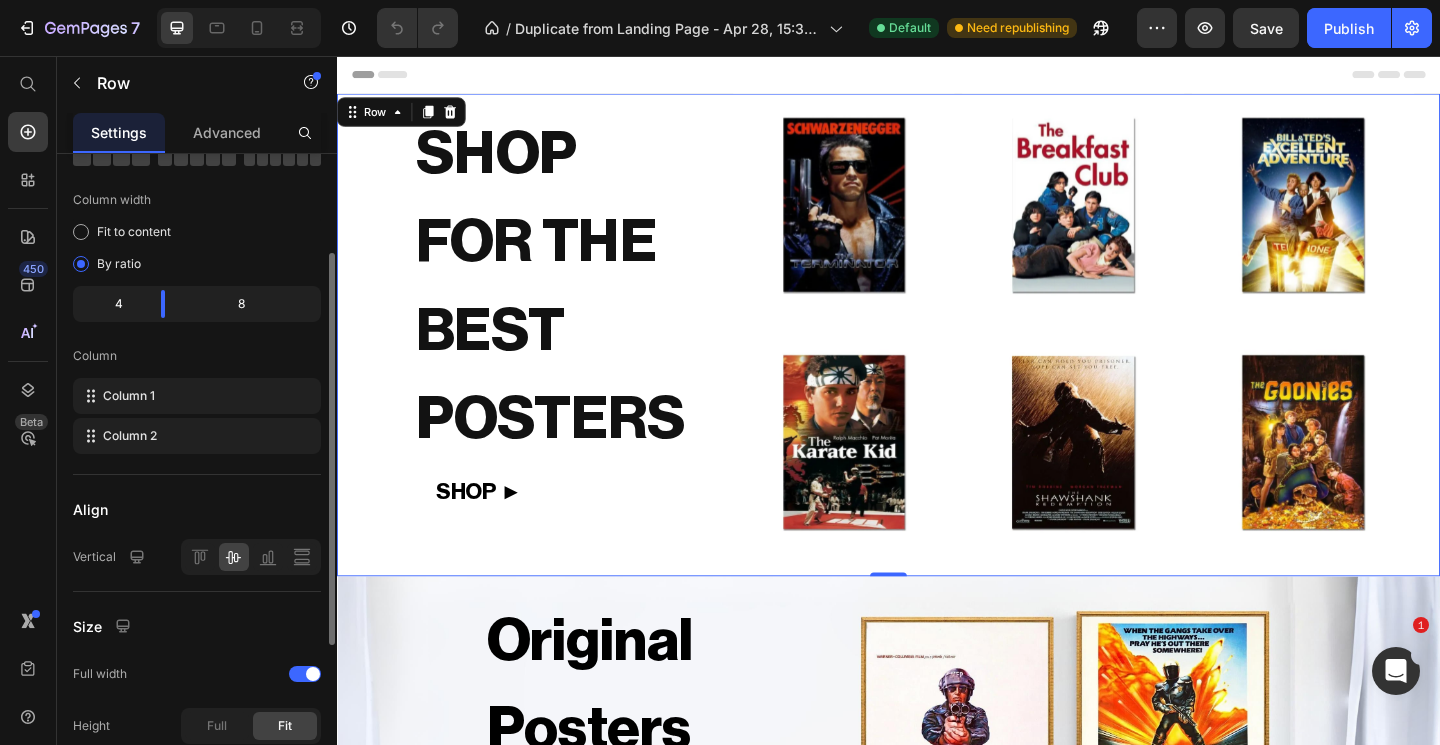 scroll, scrollTop: 144, scrollLeft: 0, axis: vertical 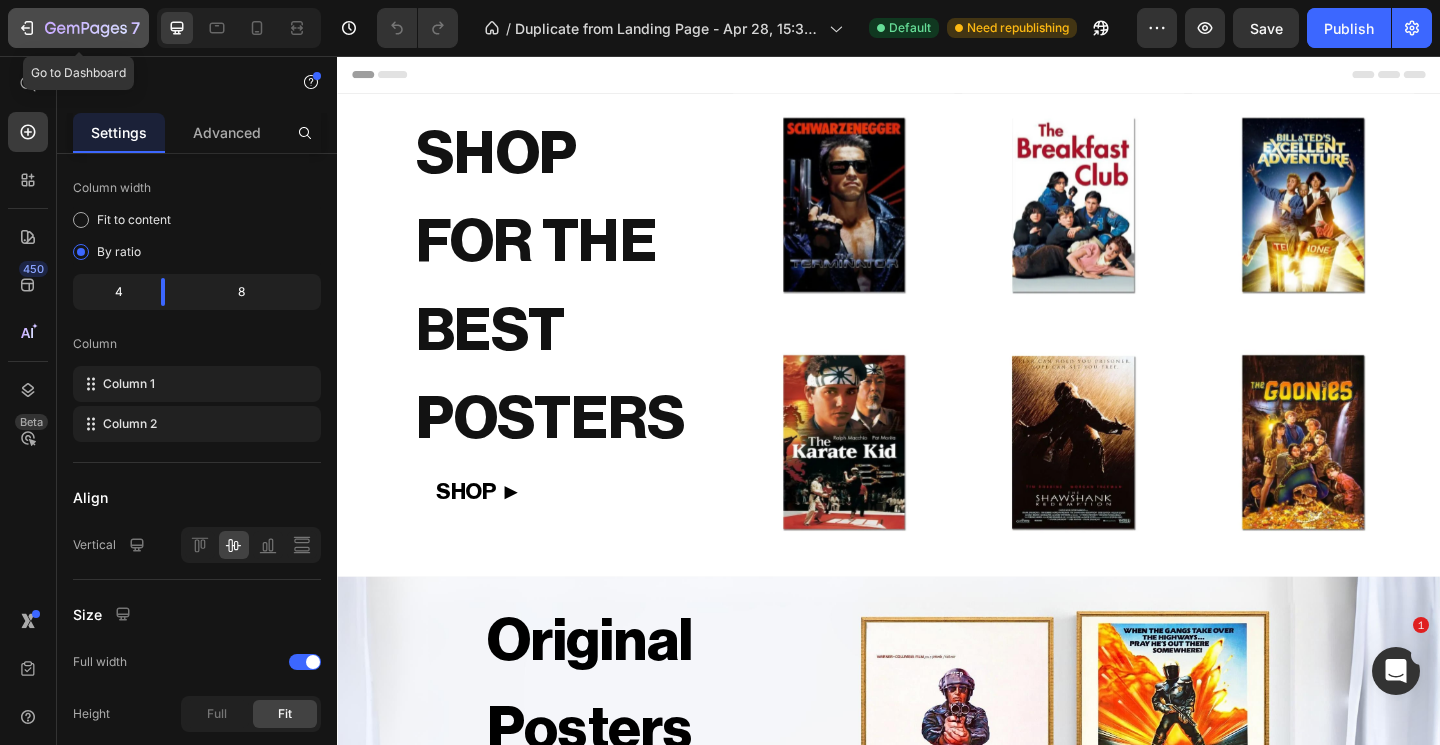 click on "7" 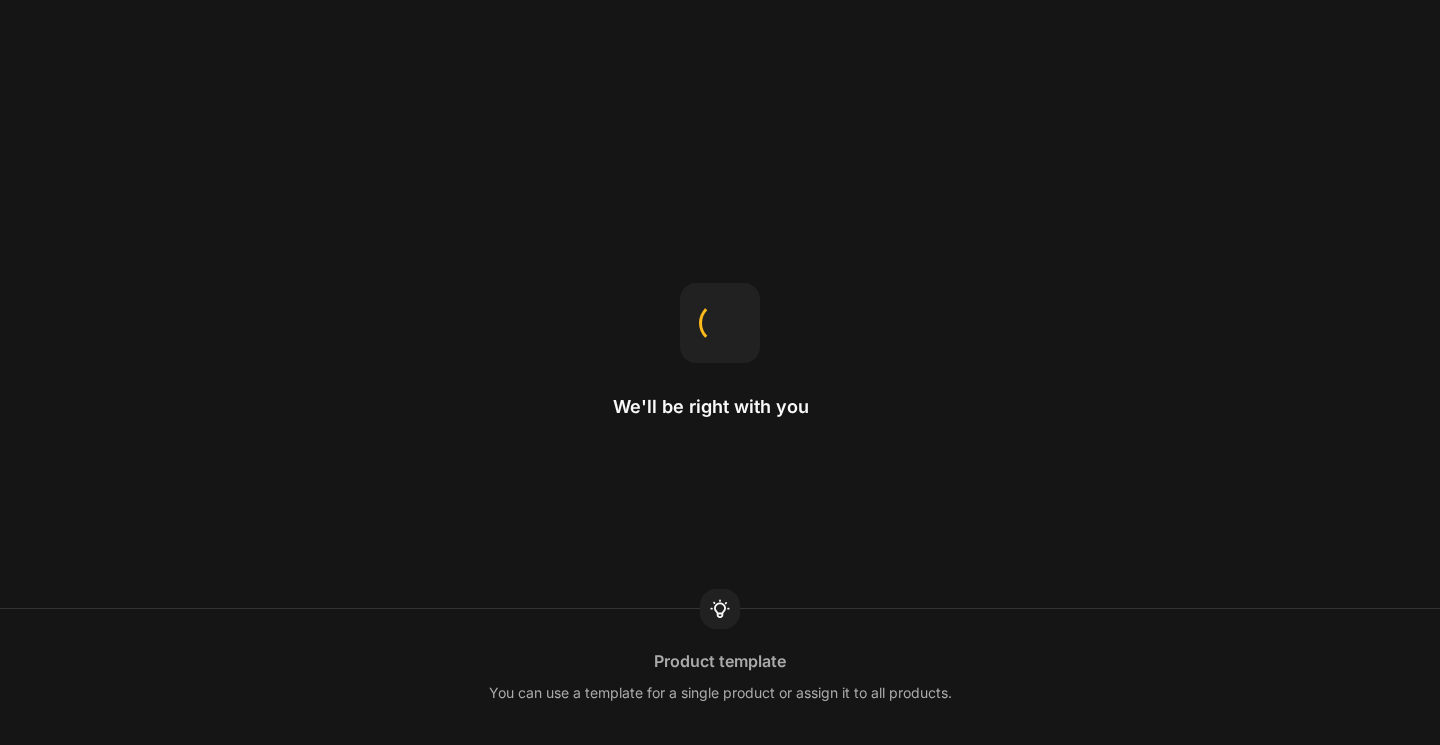 scroll, scrollTop: 0, scrollLeft: 0, axis: both 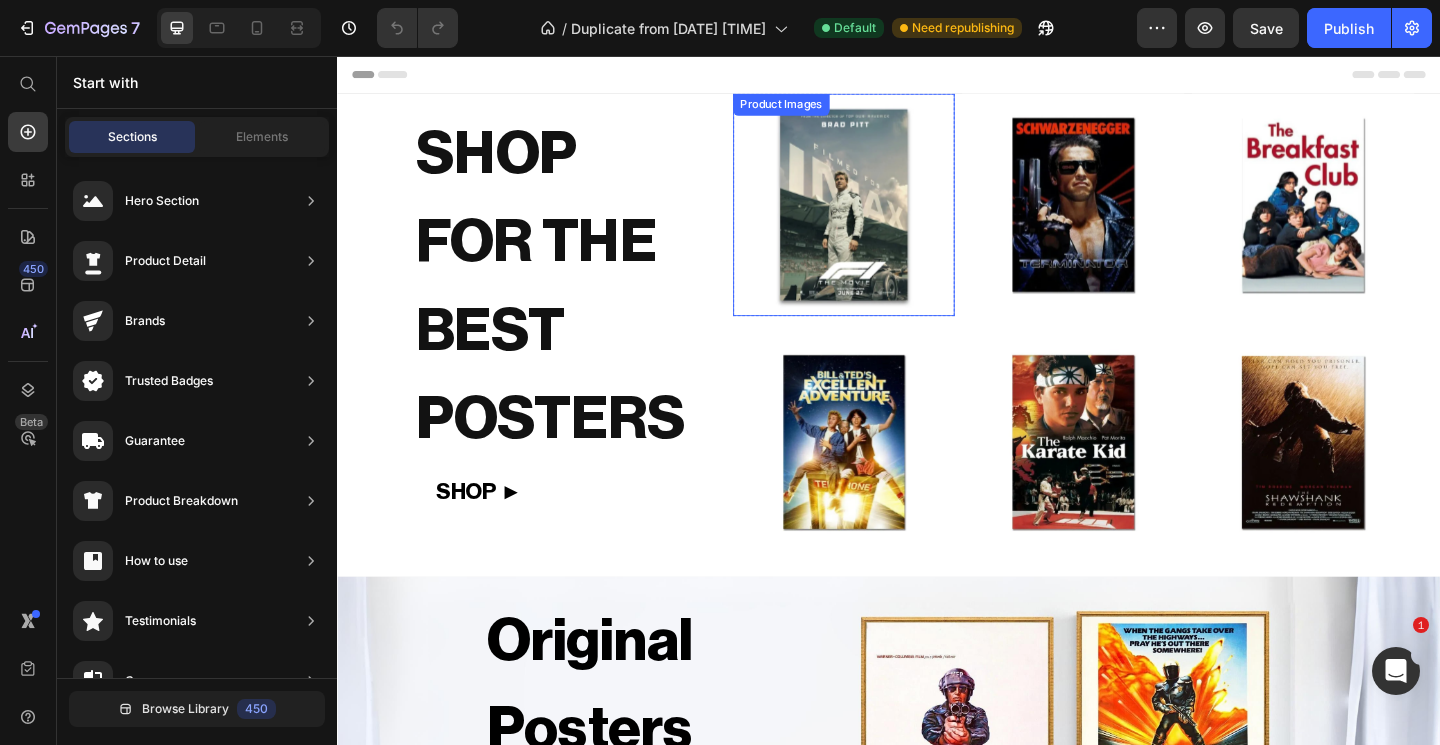click at bounding box center [889, 218] 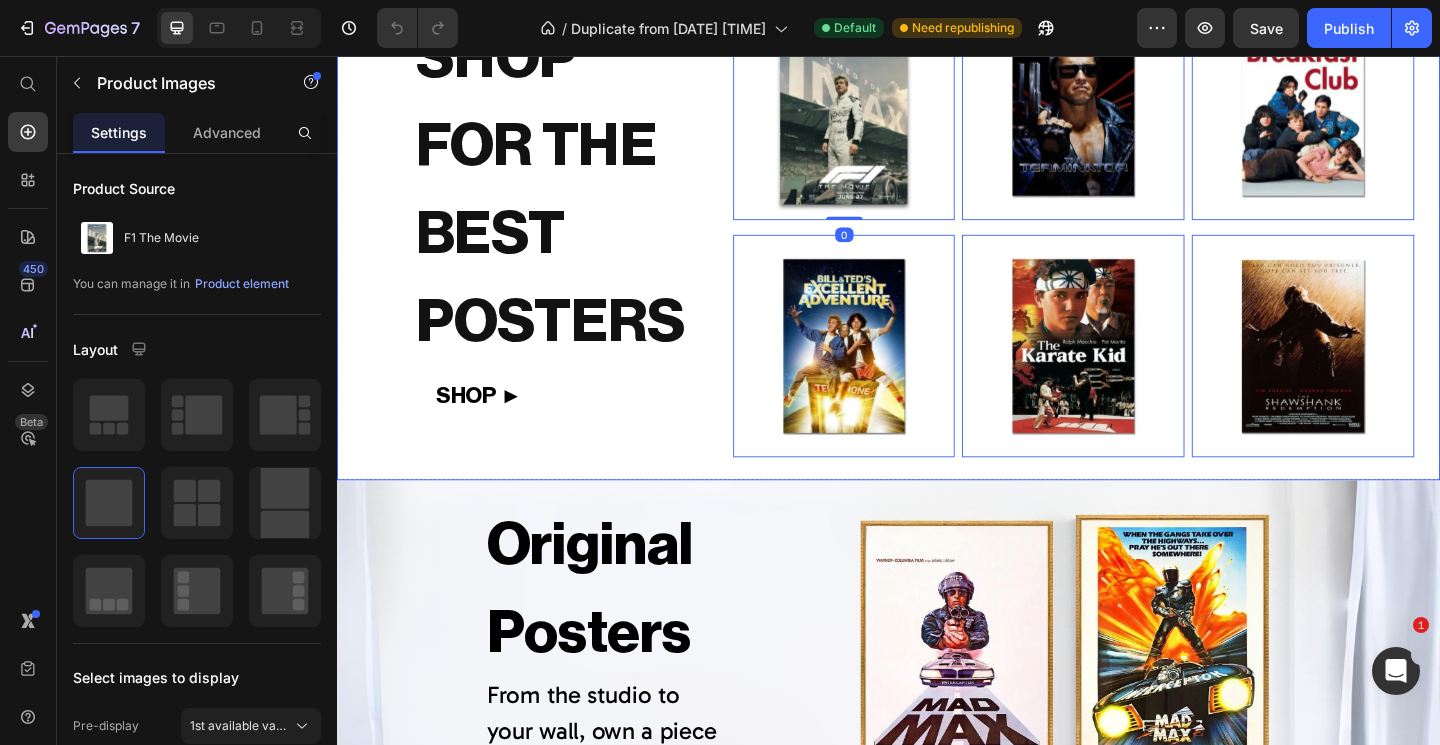 scroll, scrollTop: 246, scrollLeft: 0, axis: vertical 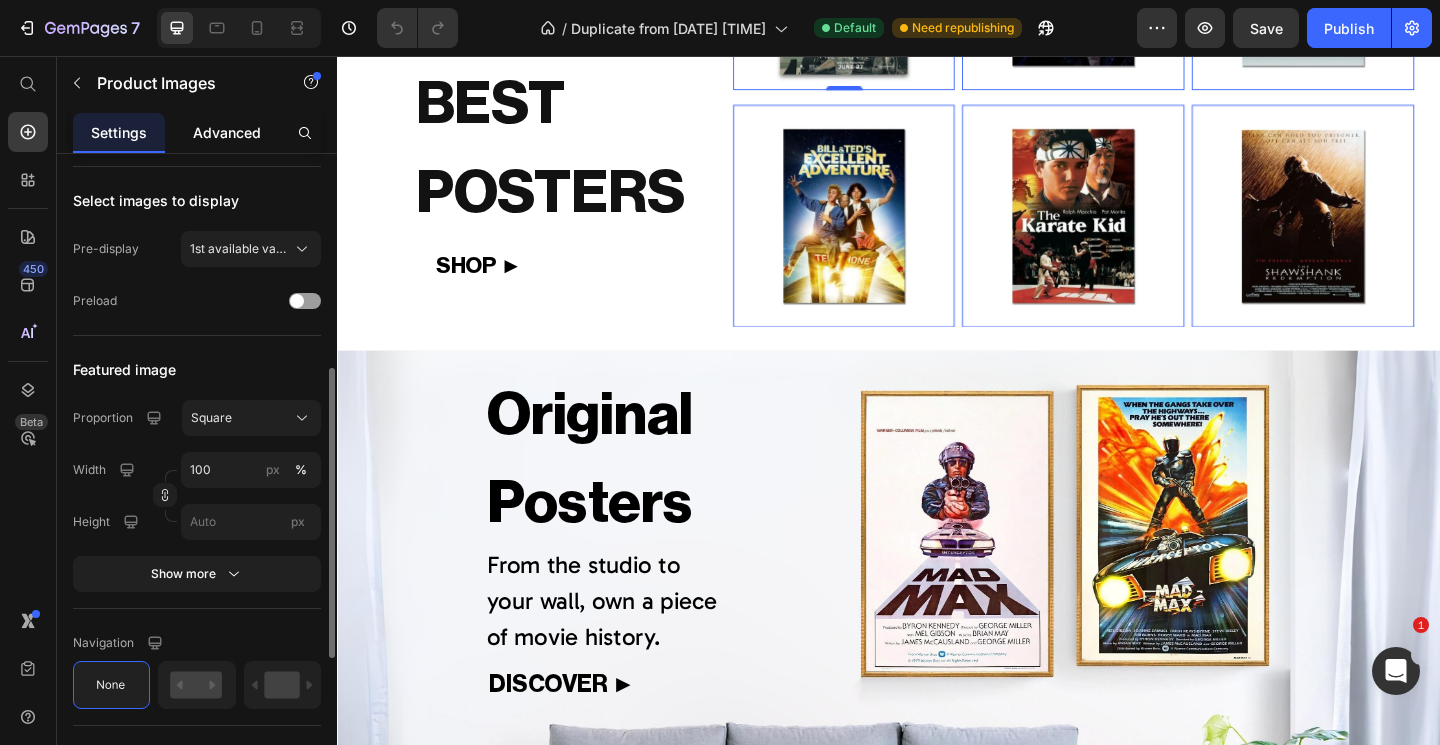 click on "Advanced" 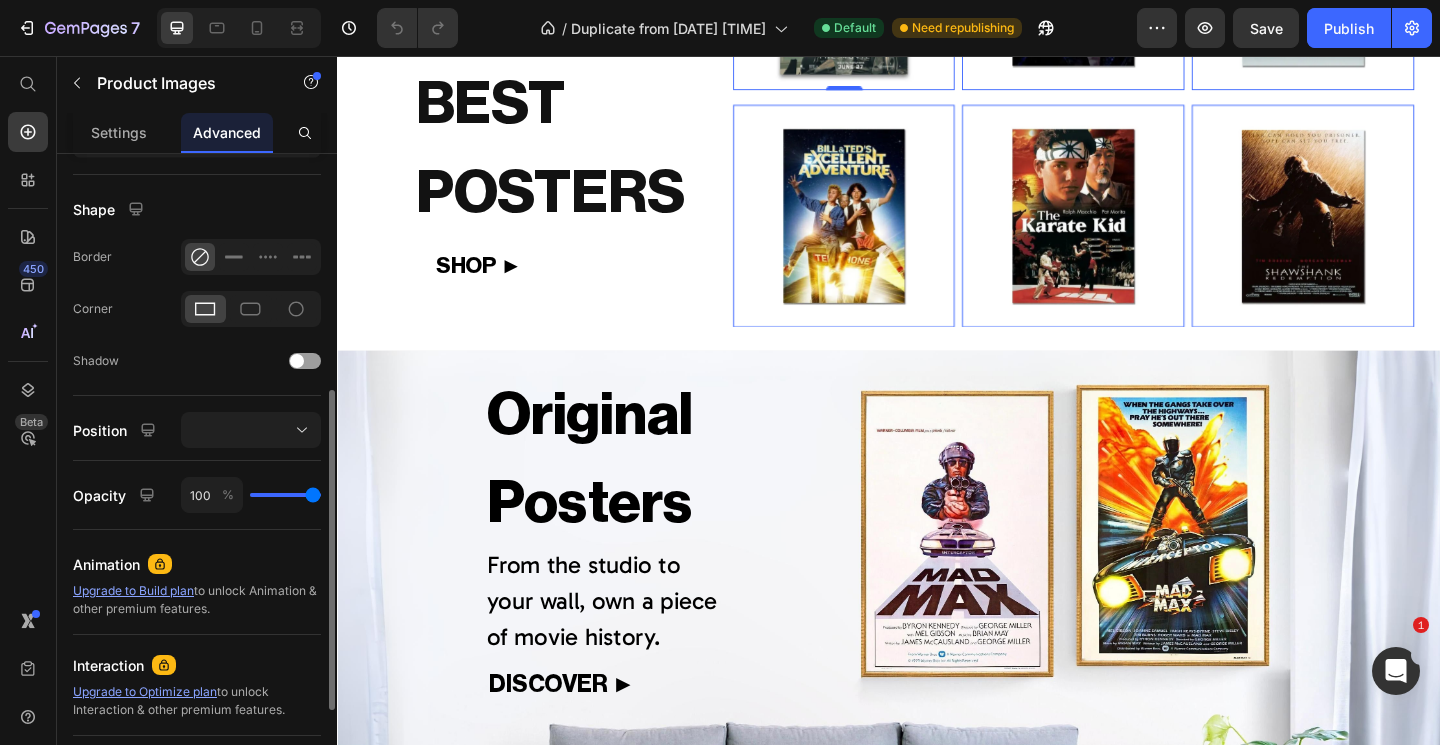 scroll, scrollTop: 0, scrollLeft: 0, axis: both 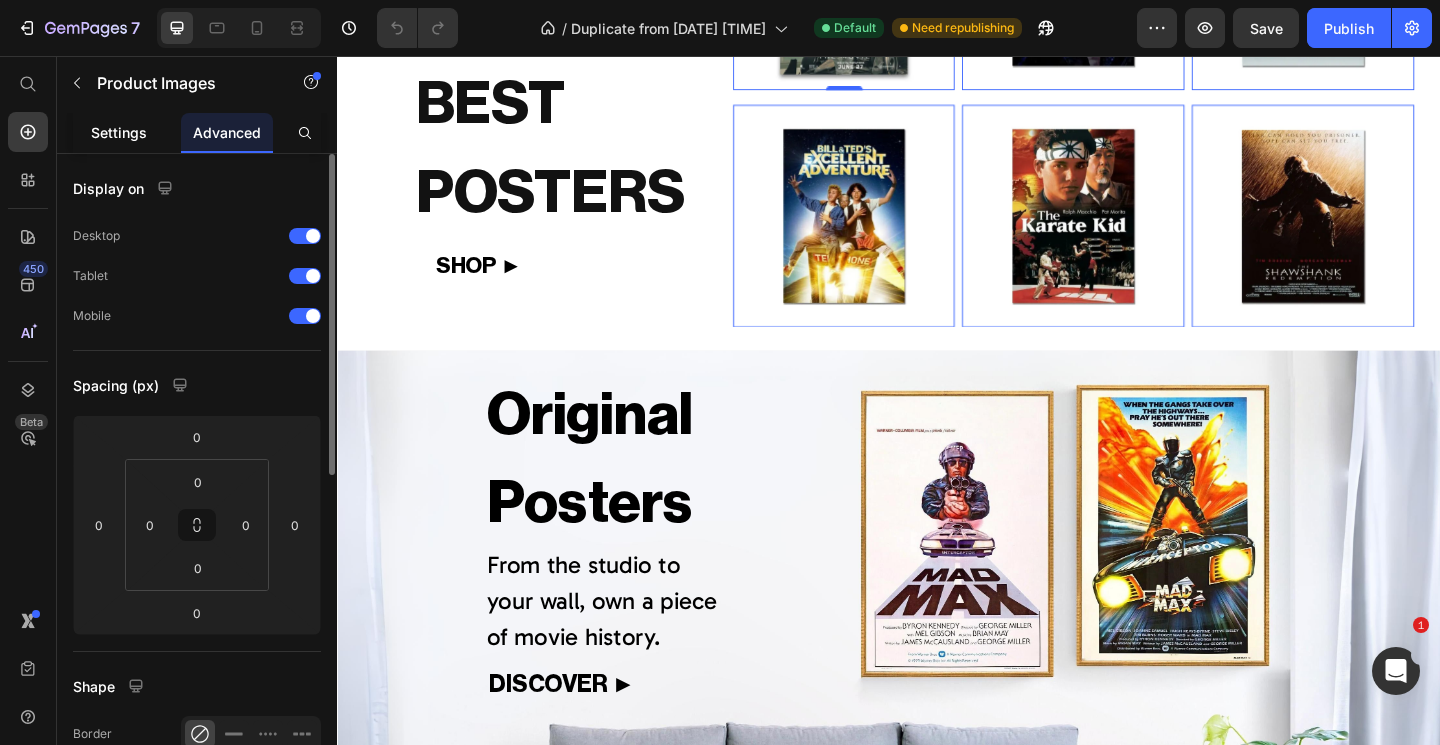 click on "Settings" at bounding box center (119, 132) 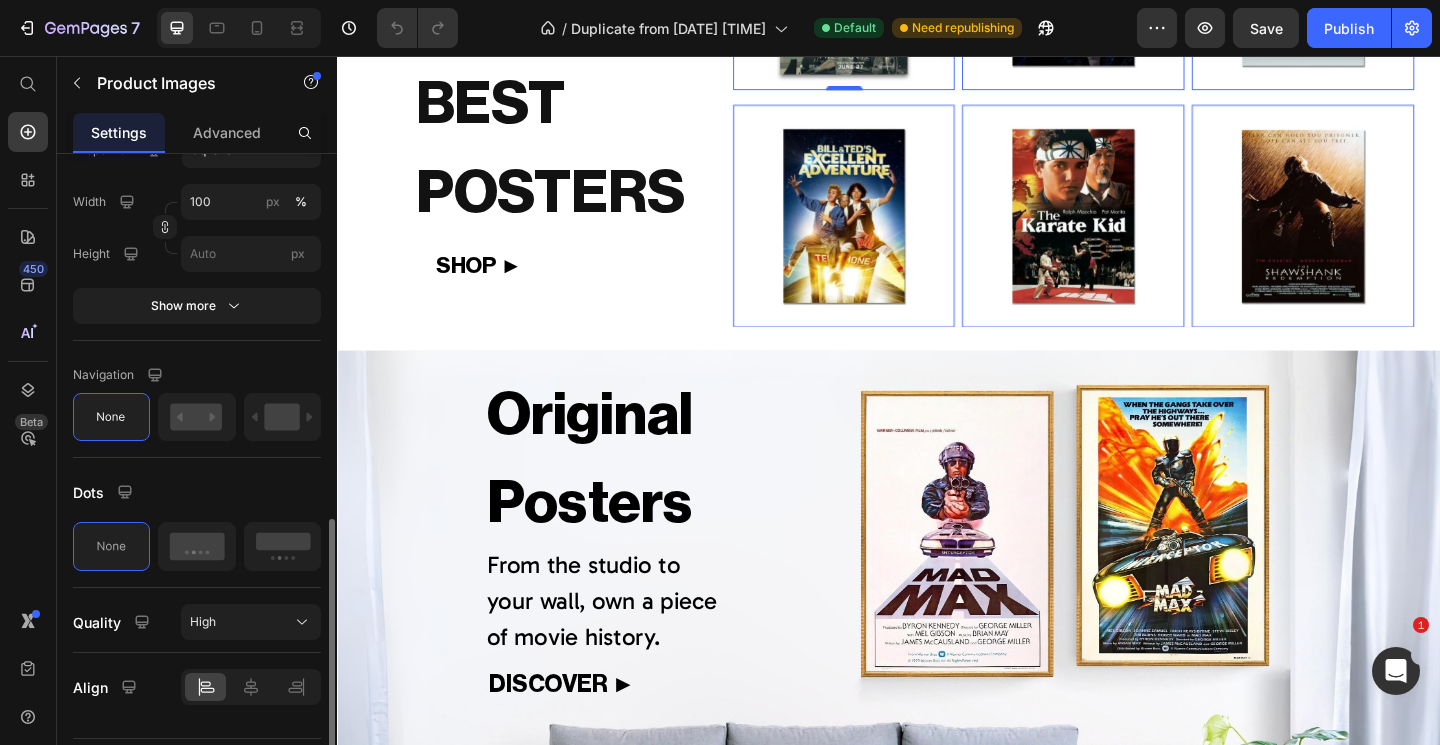 scroll, scrollTop: 796, scrollLeft: 0, axis: vertical 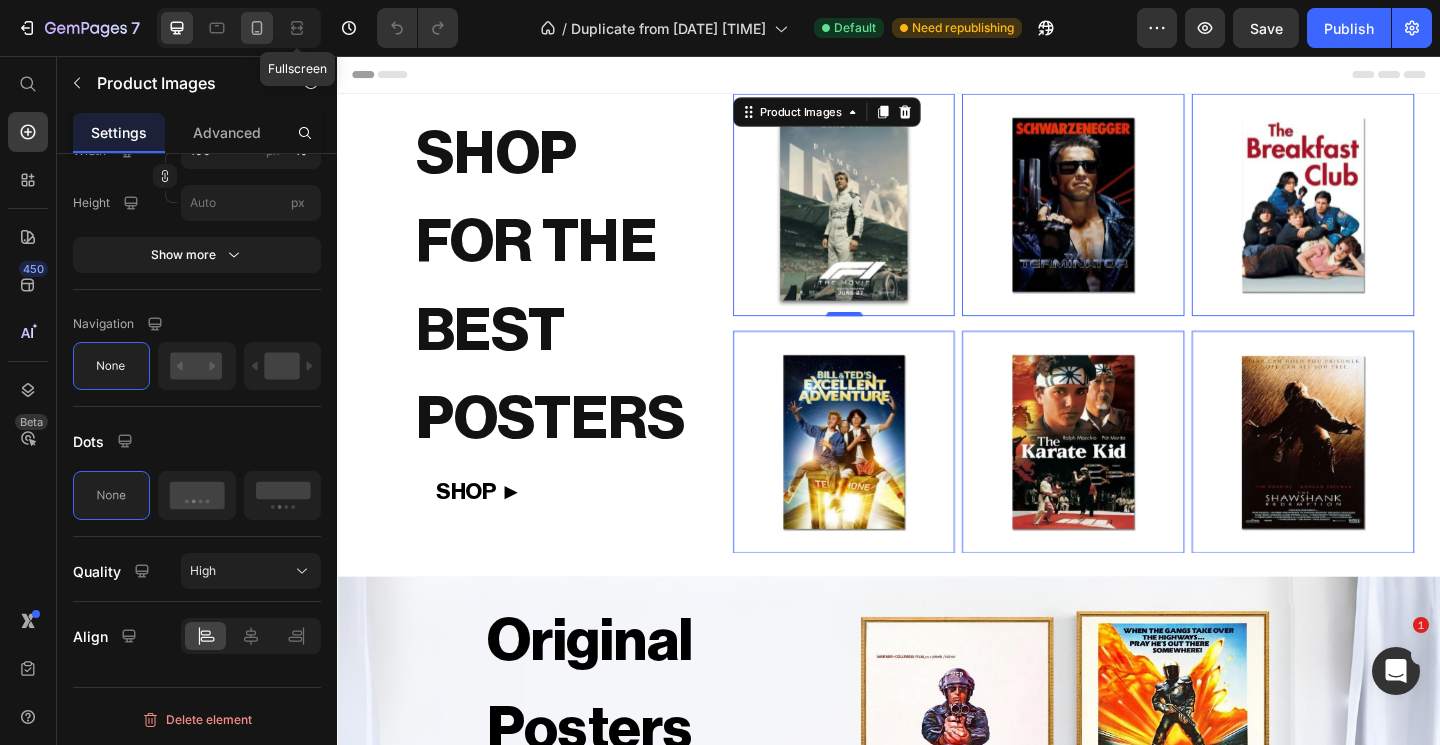 click 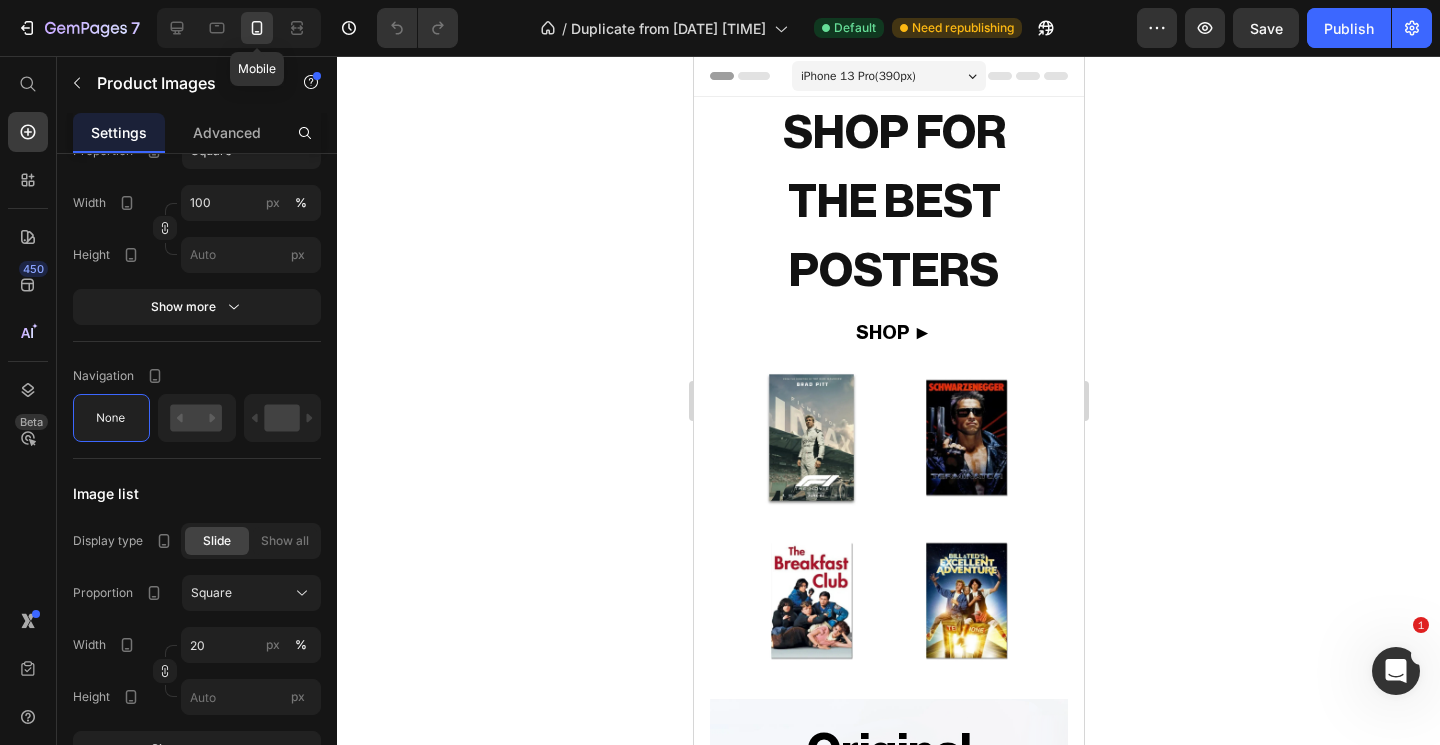 scroll, scrollTop: 796, scrollLeft: 0, axis: vertical 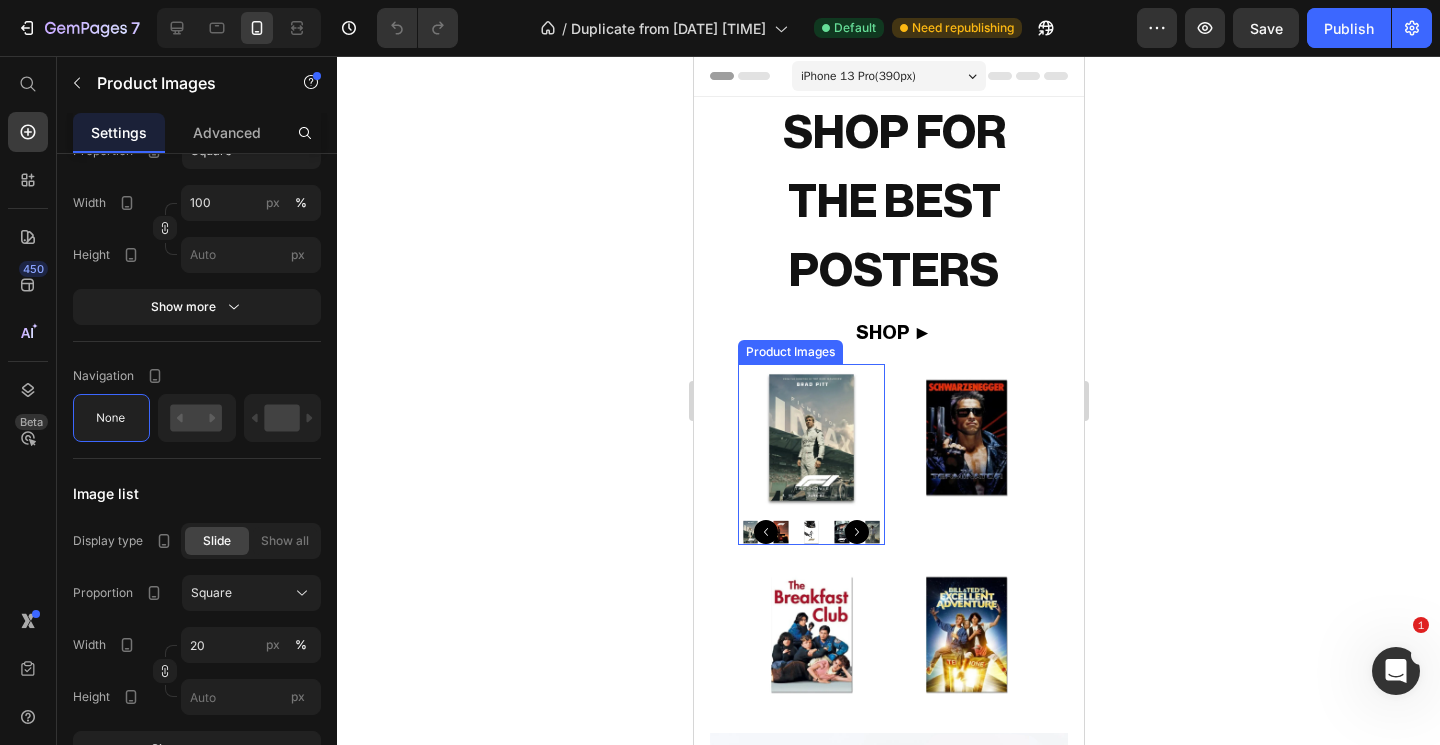 click at bounding box center [810, 437] 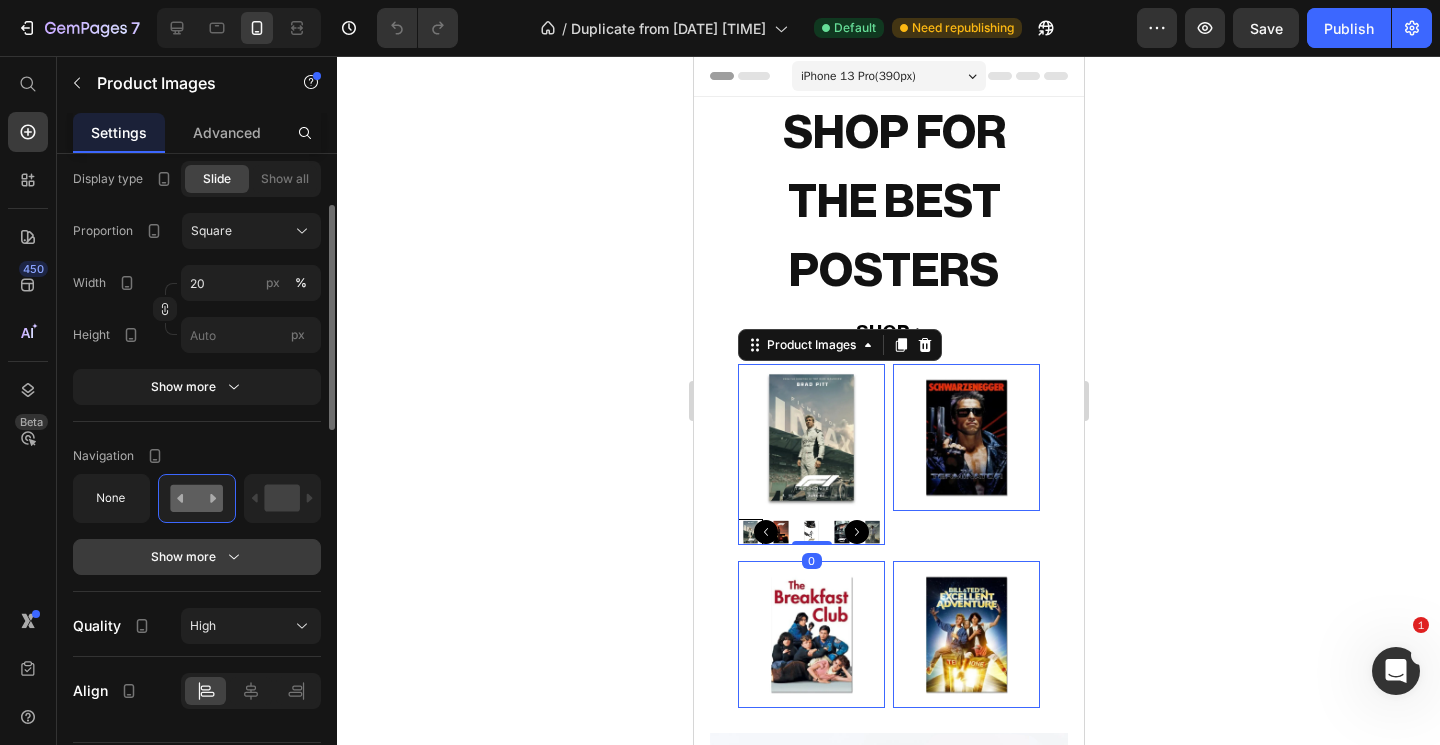 scroll, scrollTop: 1212, scrollLeft: 0, axis: vertical 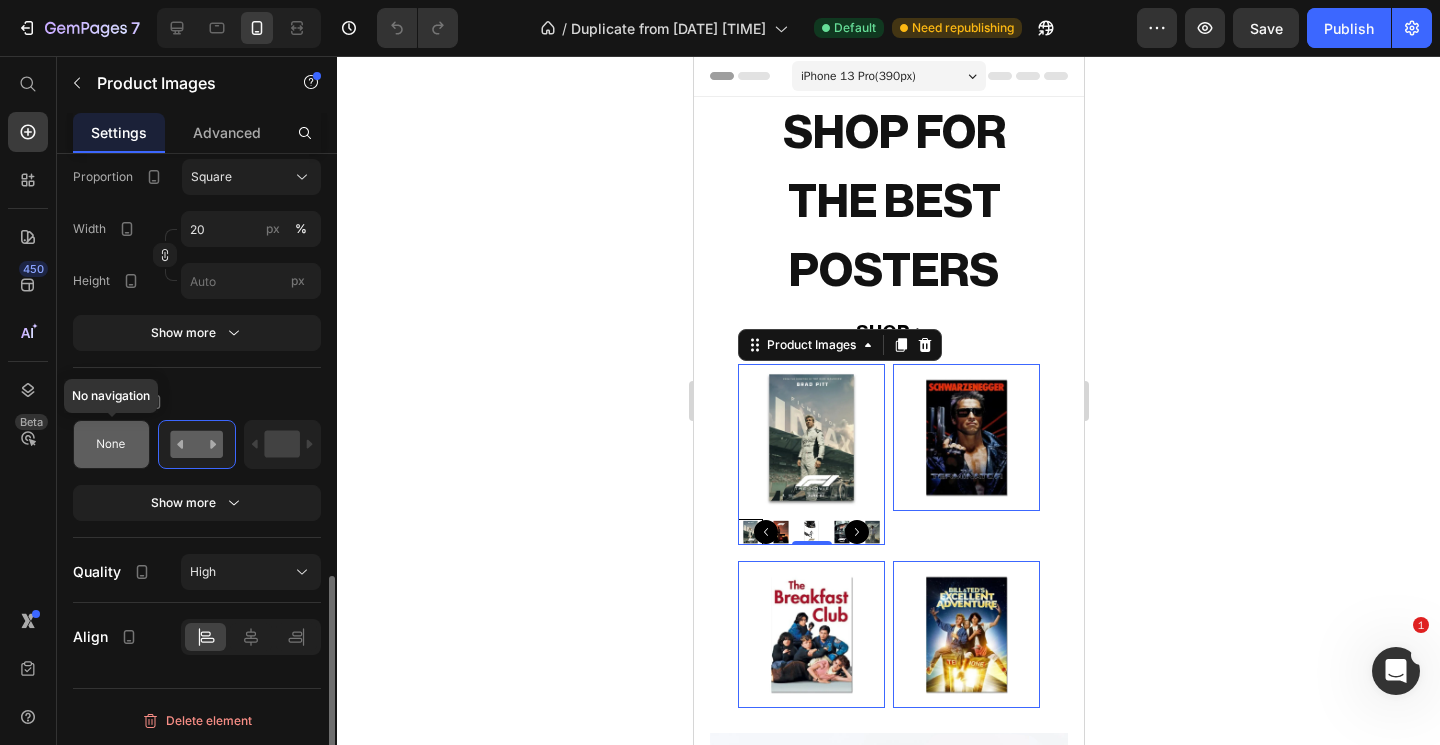 click 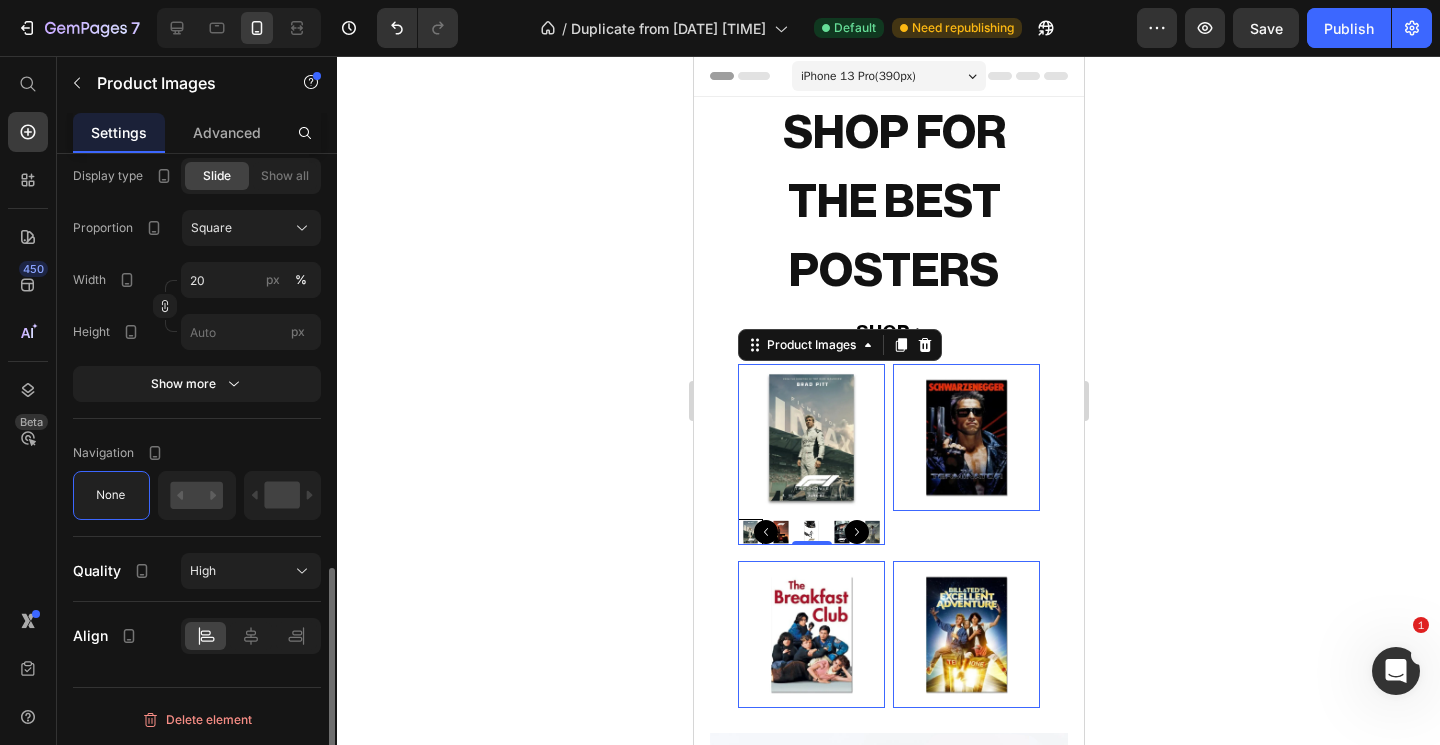 scroll, scrollTop: 1160, scrollLeft: 0, axis: vertical 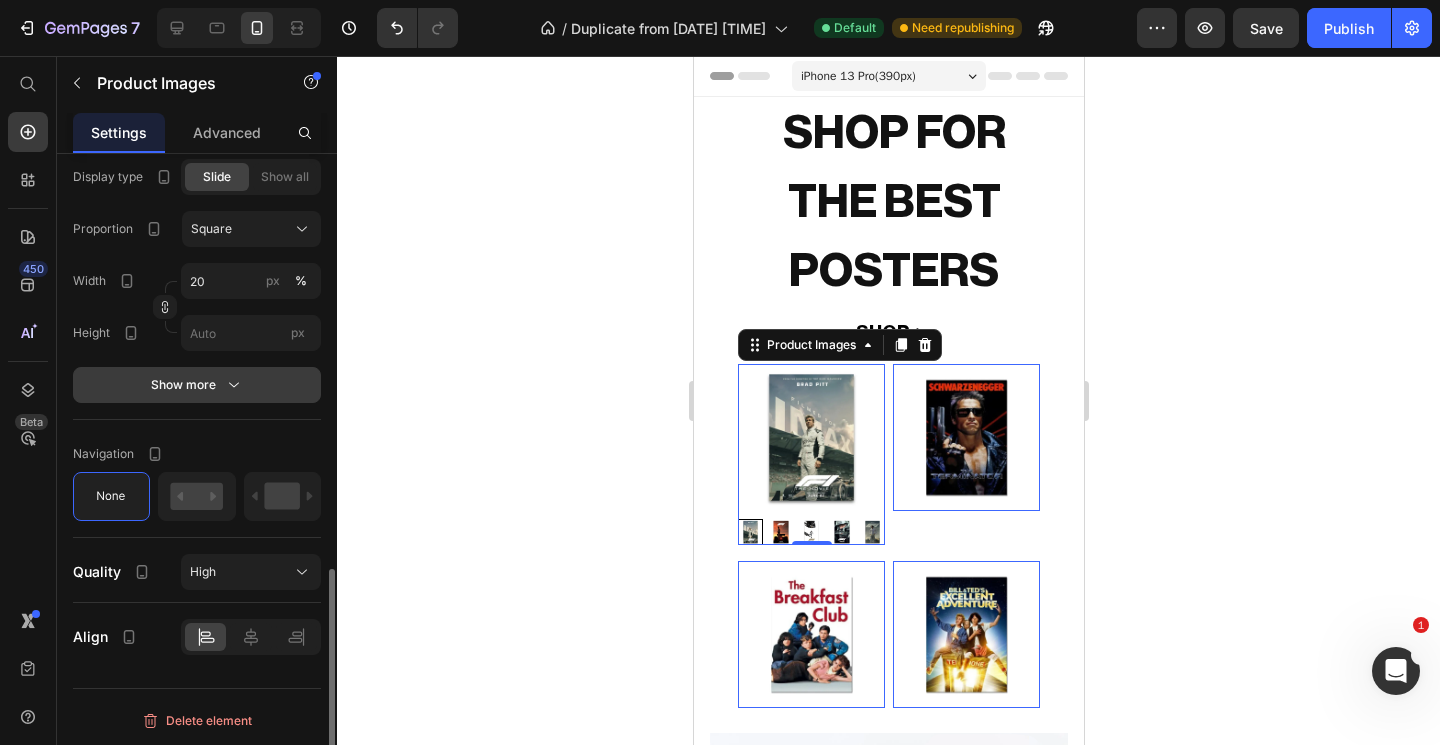 click on "Show more" at bounding box center (197, 385) 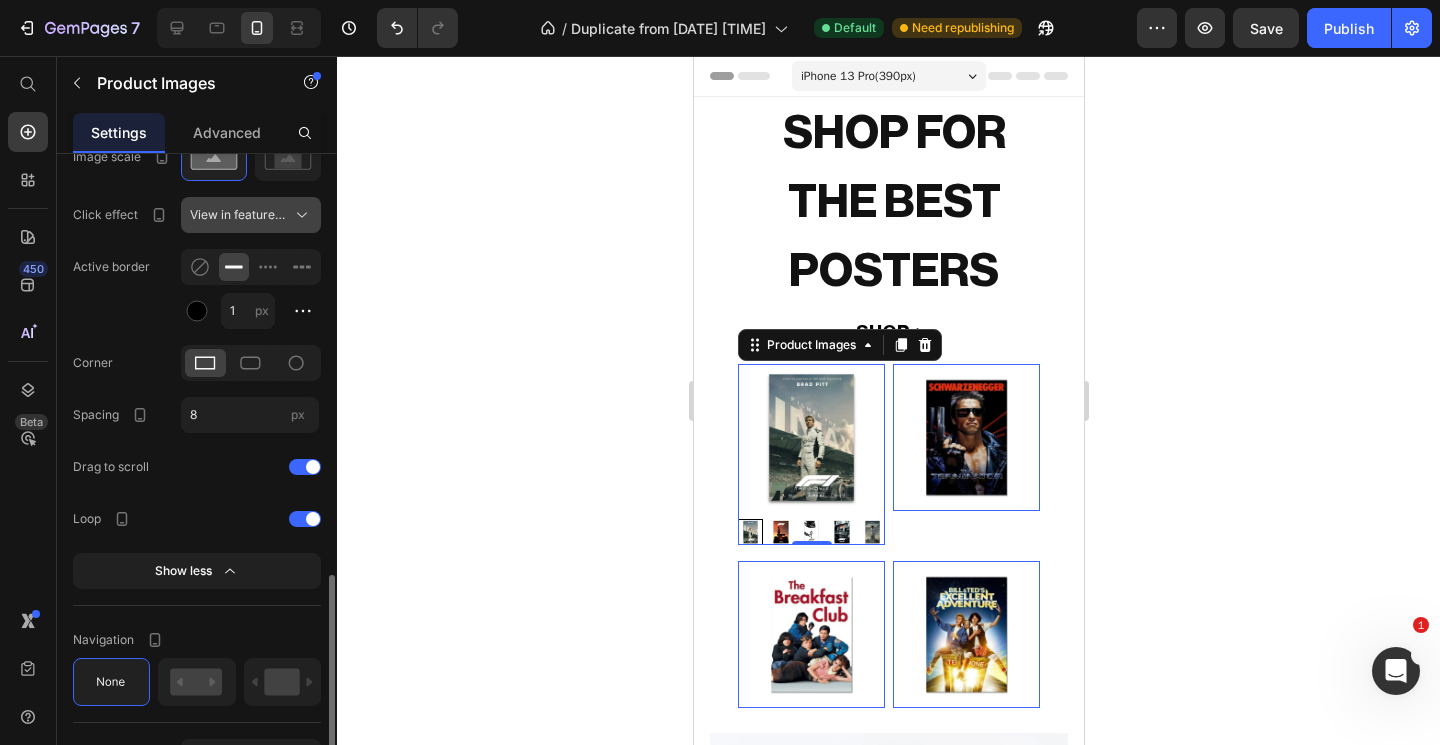 scroll, scrollTop: 1411, scrollLeft: 0, axis: vertical 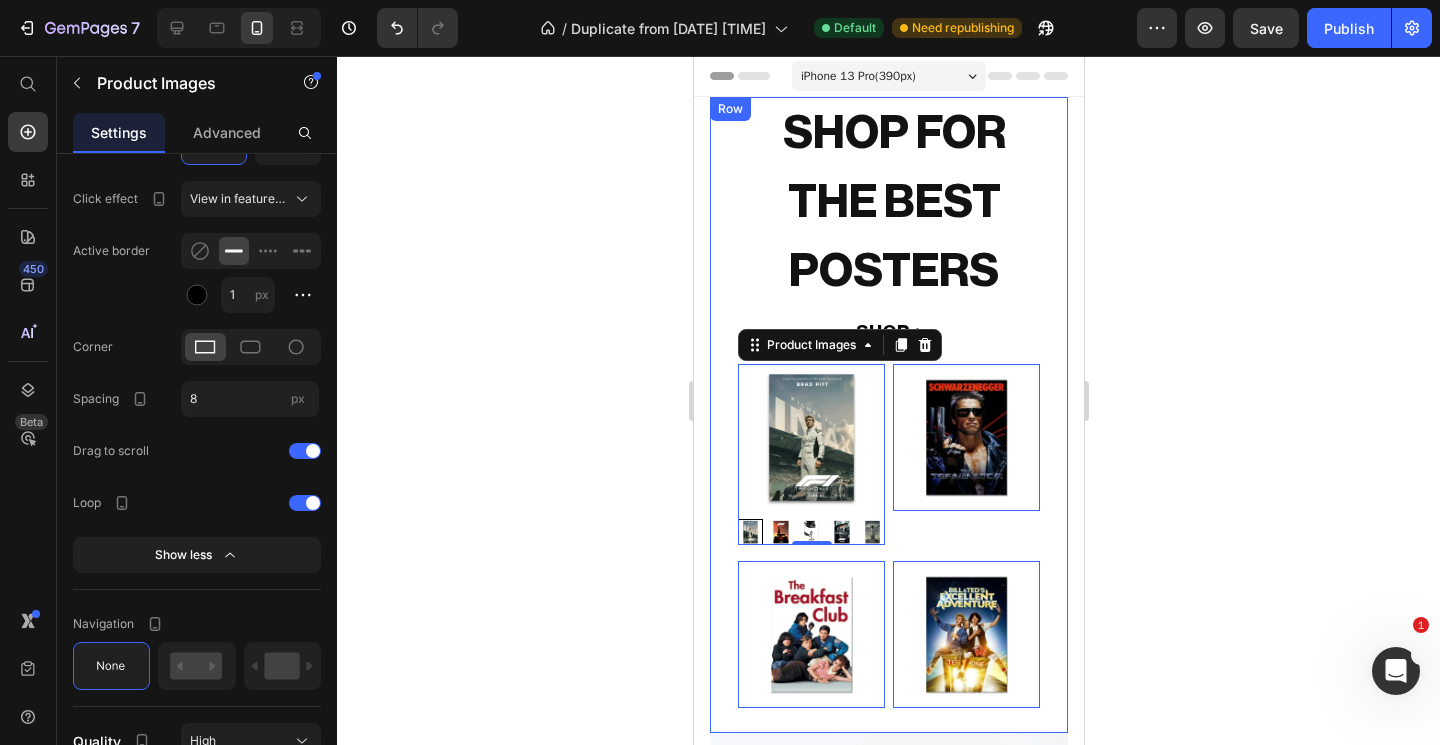 click at bounding box center [749, 531] 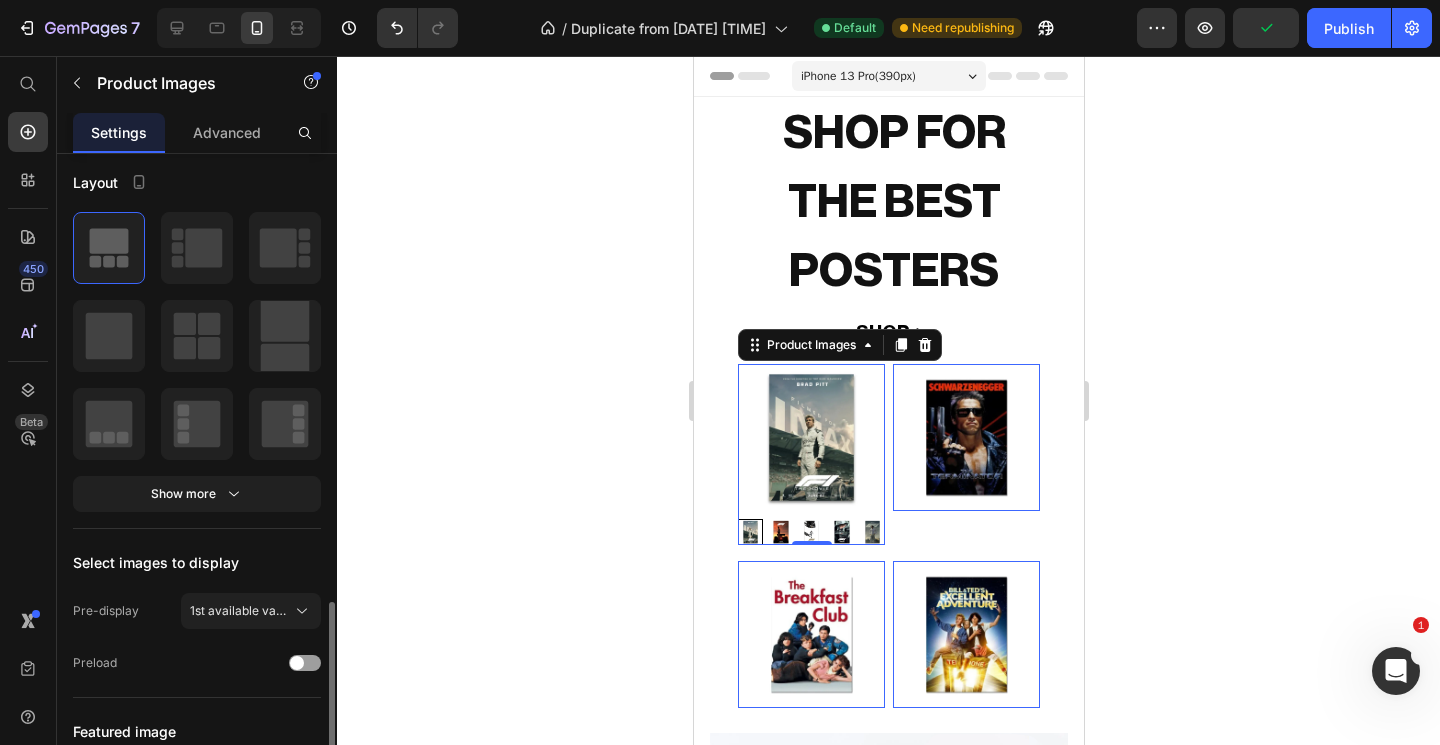 scroll, scrollTop: 0, scrollLeft: 0, axis: both 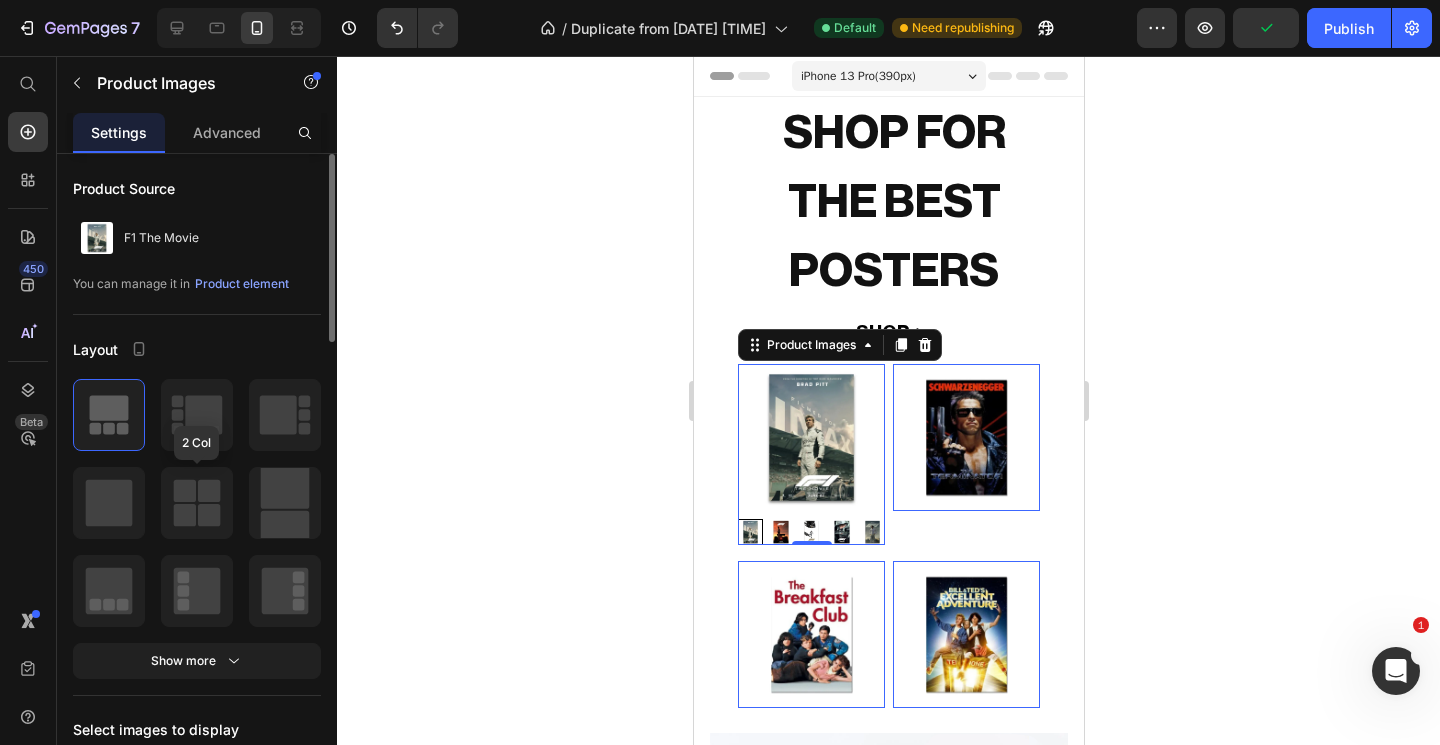 click 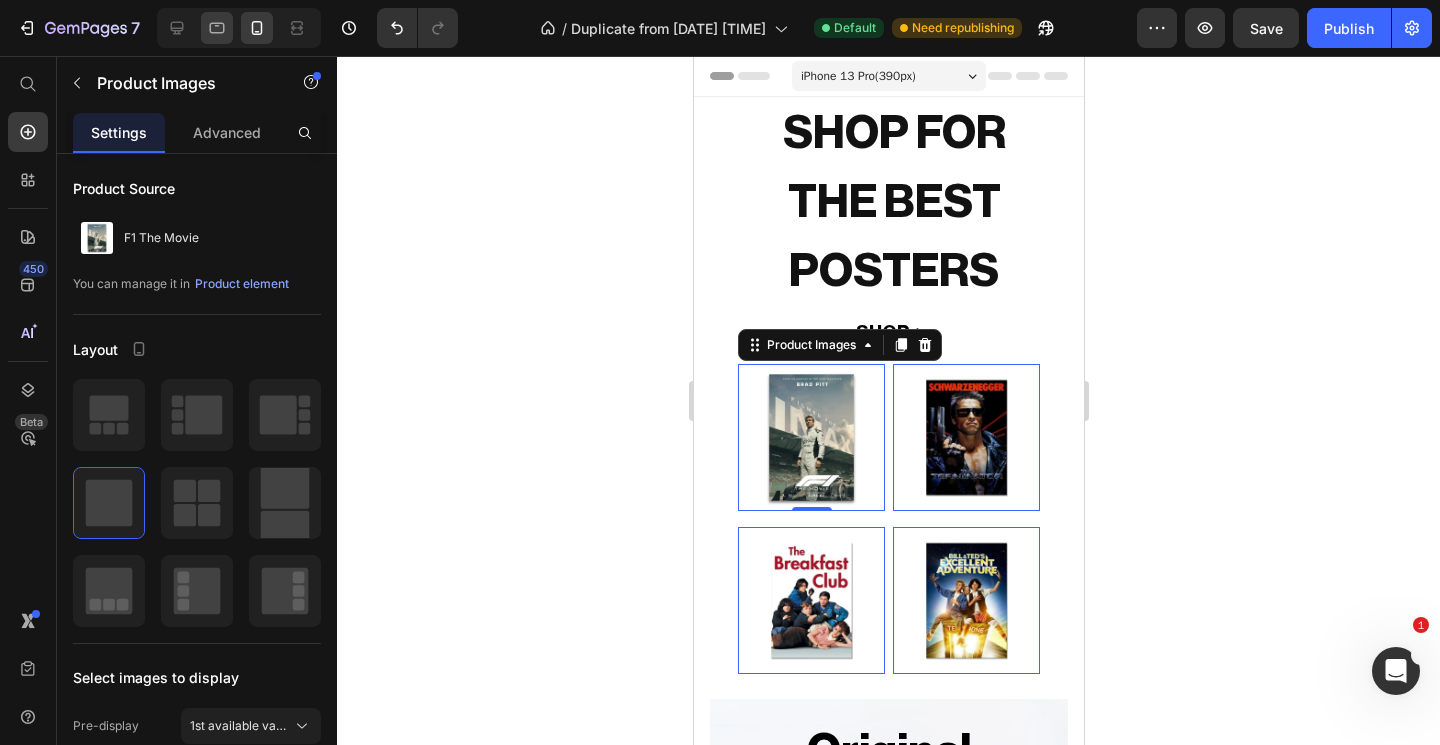 click 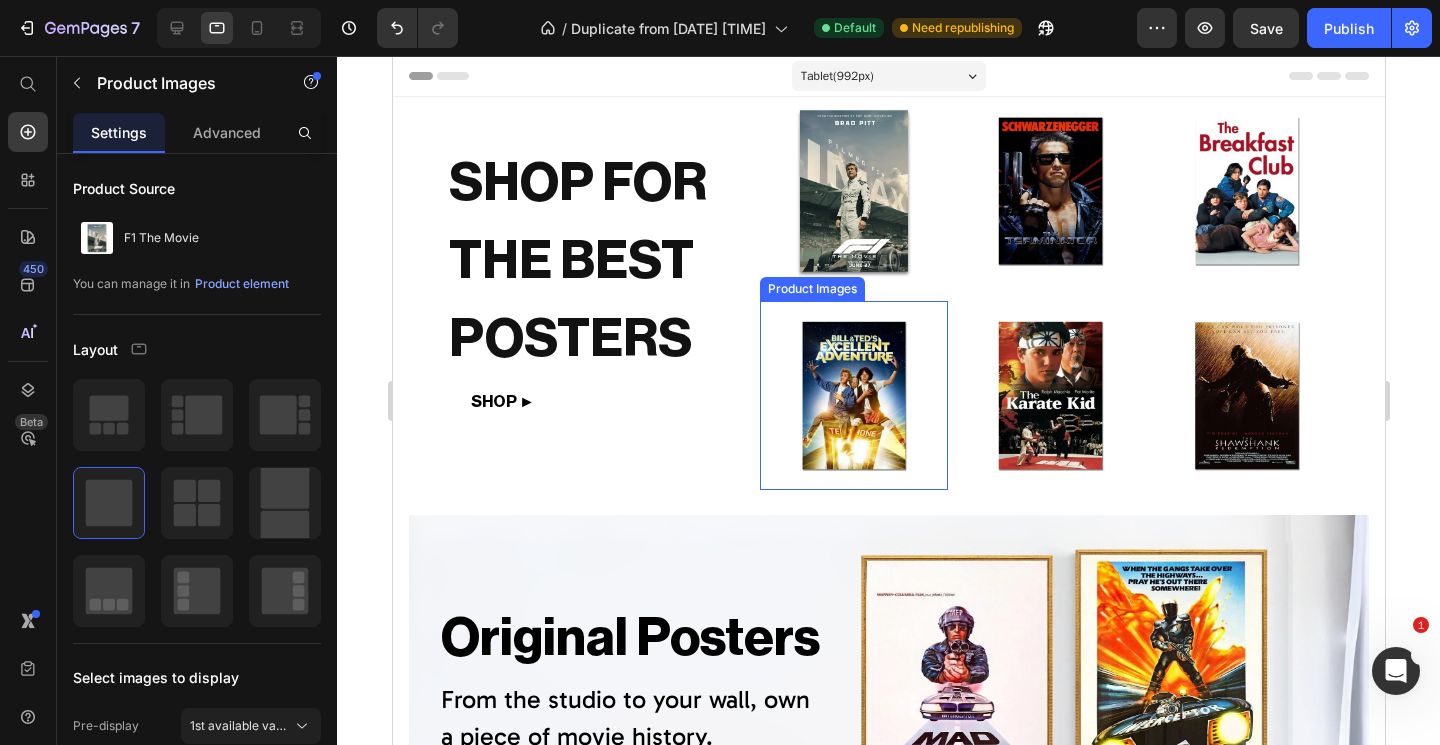 click on "Product Images" at bounding box center (812, 85) 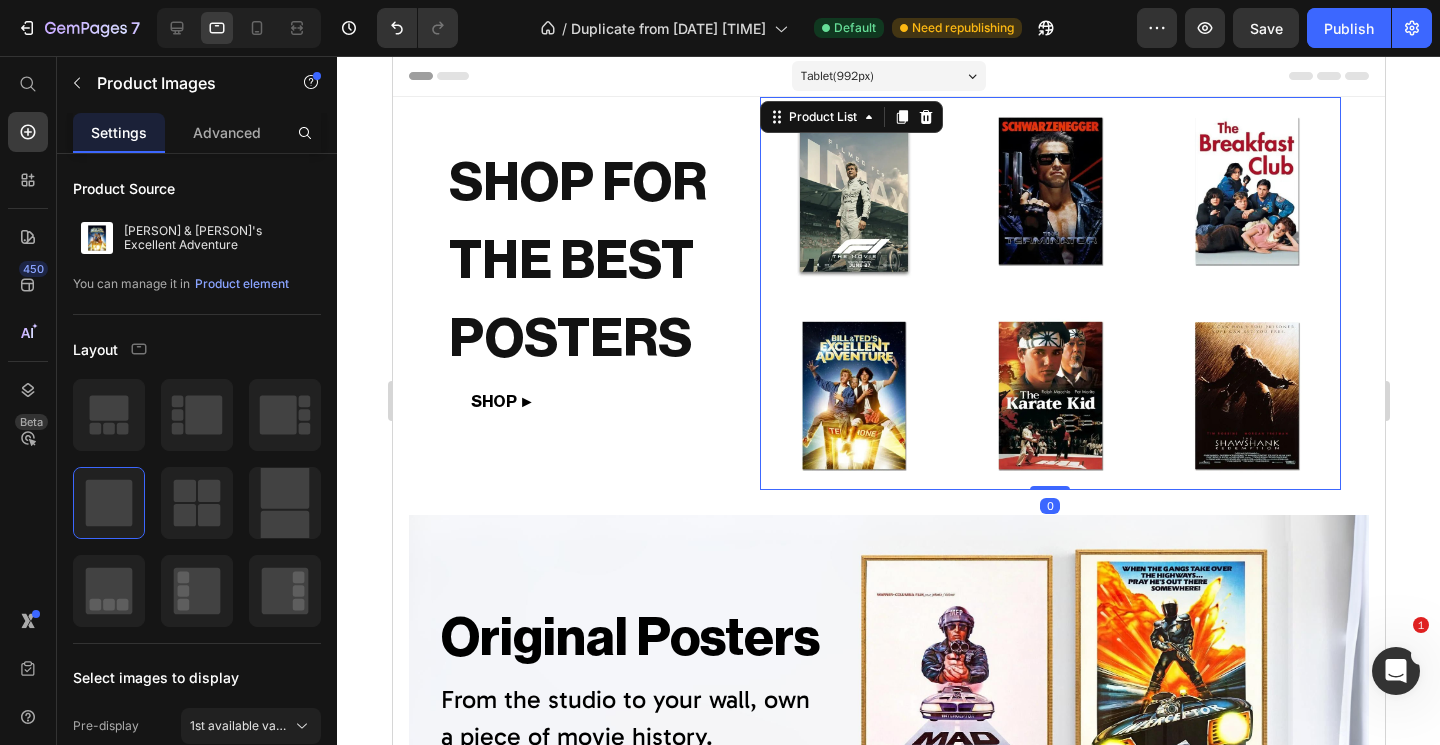 click on "Product Images Row Product Images Row Product Images Row Product Images Row Product Images Row Product Images Row" at bounding box center [1049, 293] 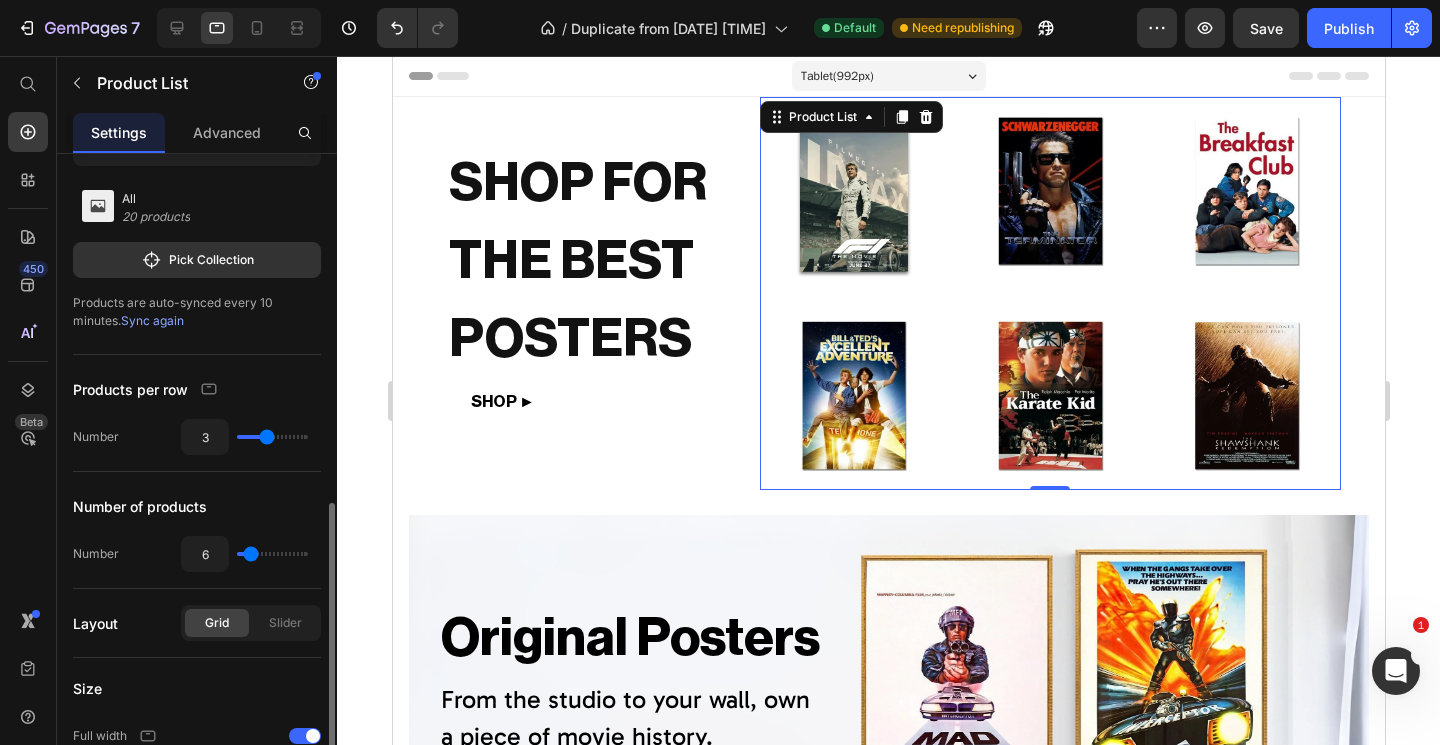 scroll, scrollTop: 0, scrollLeft: 0, axis: both 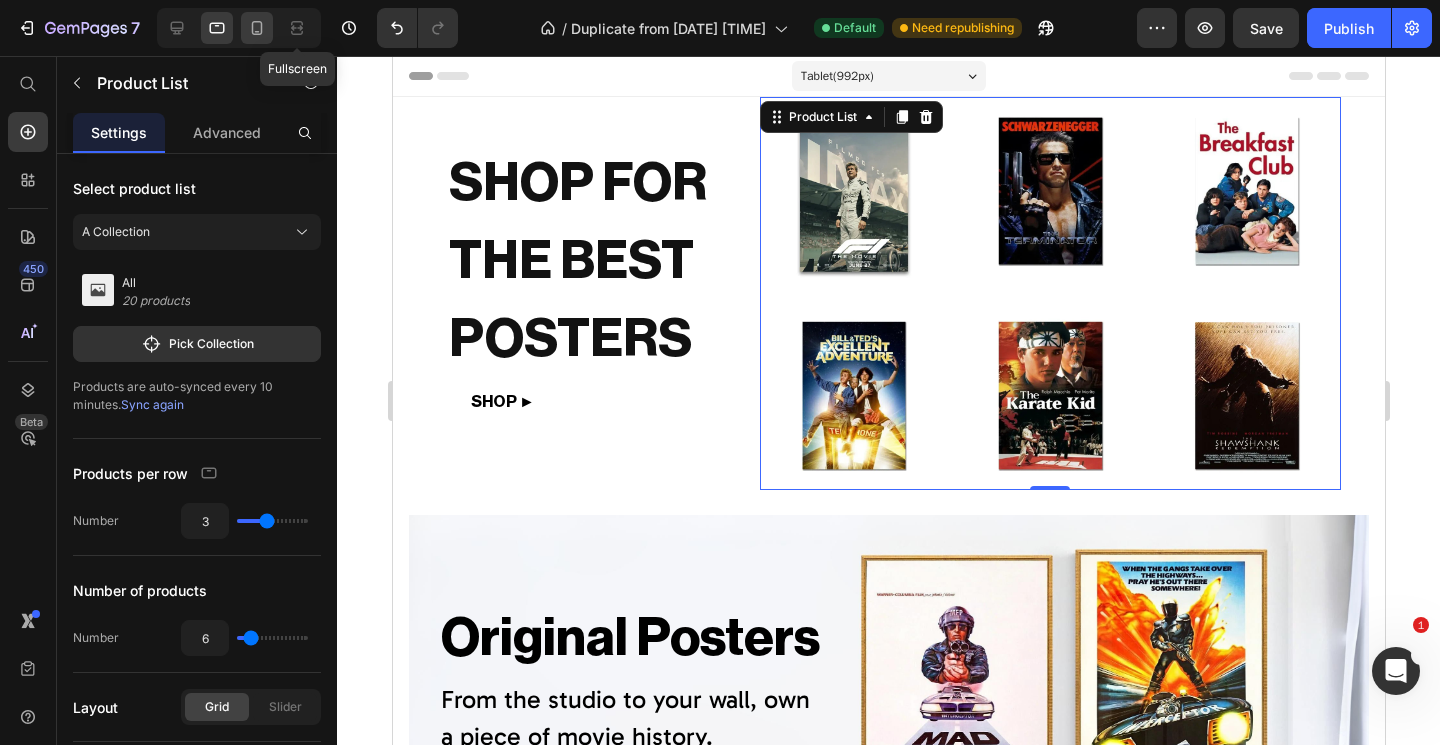click 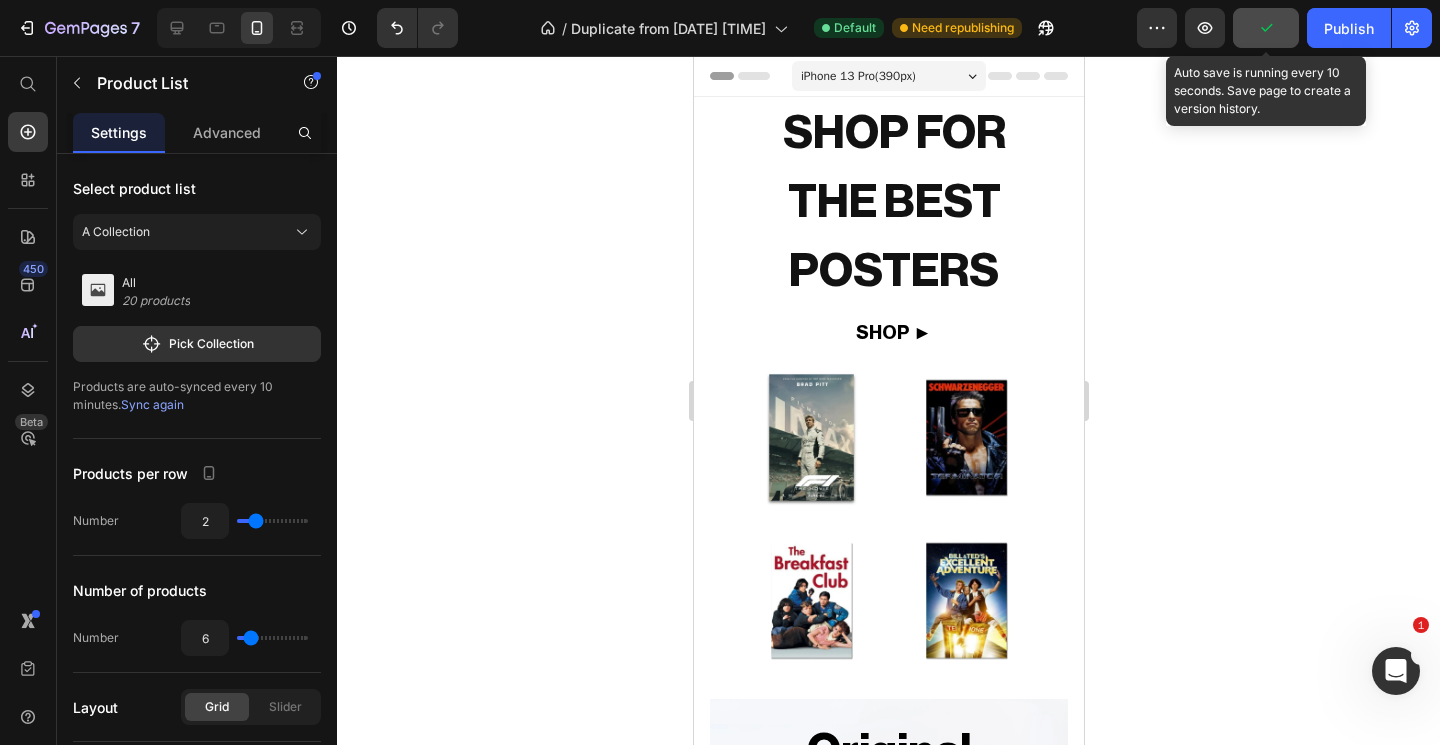 click 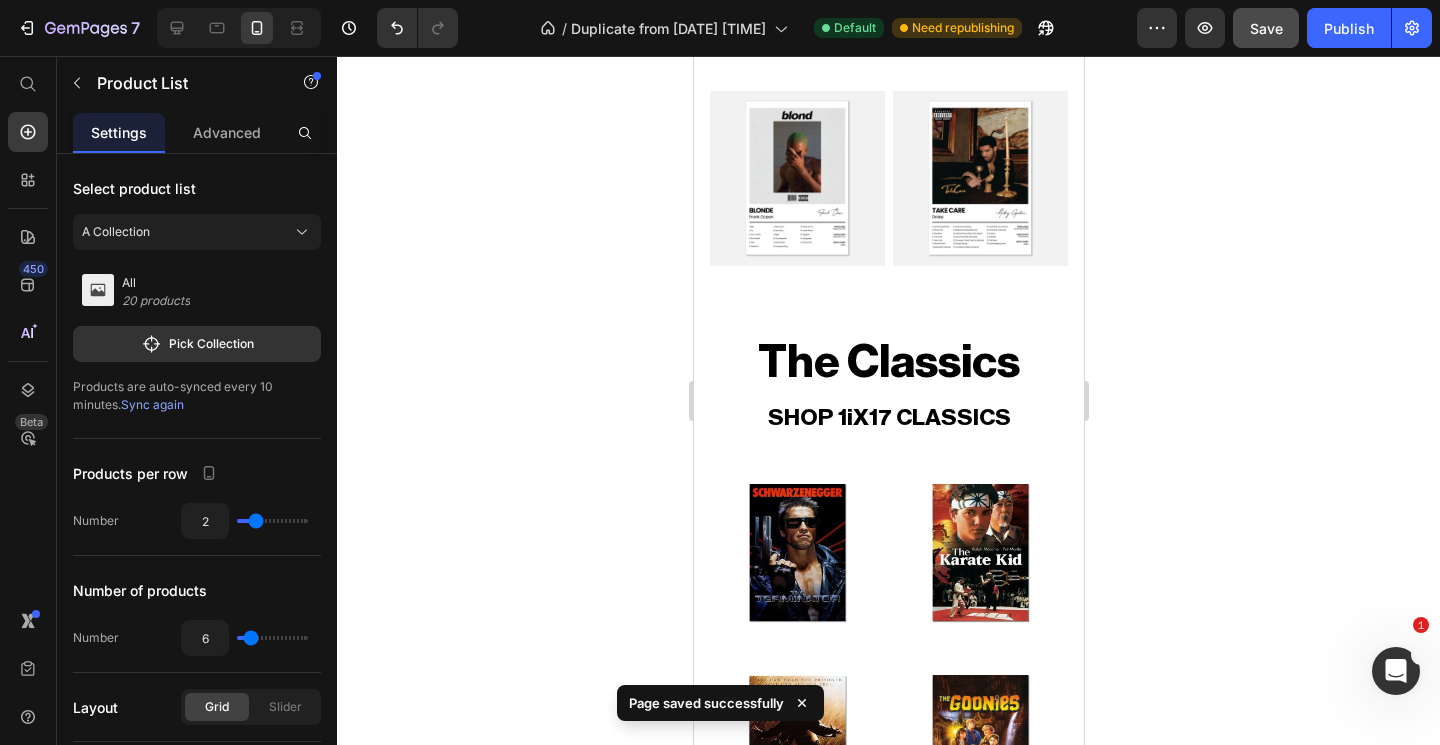 scroll, scrollTop: 1557, scrollLeft: 0, axis: vertical 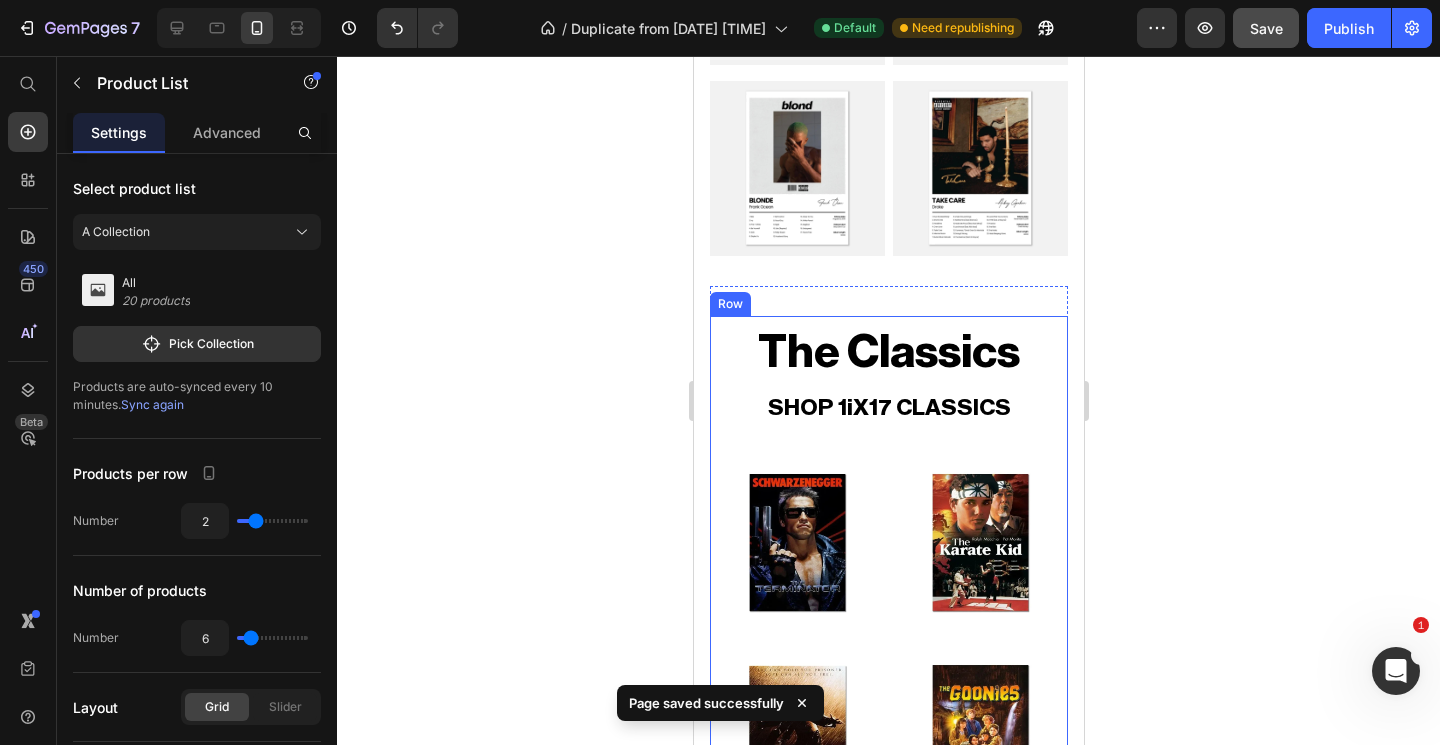 click on "SHOP 1iX17 CLASSICS" at bounding box center (888, 408) 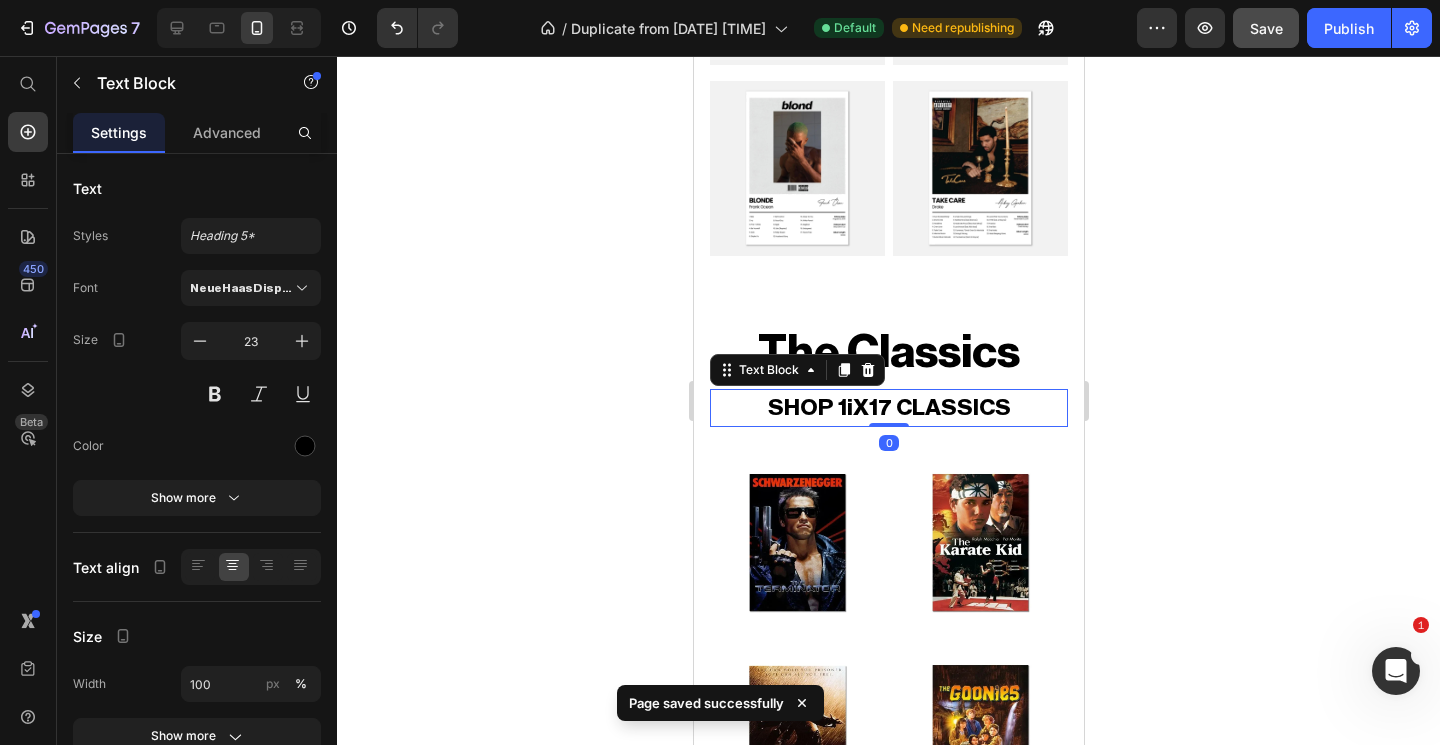 click on "SHOP 1iX17 CLASSICS" at bounding box center [888, 408] 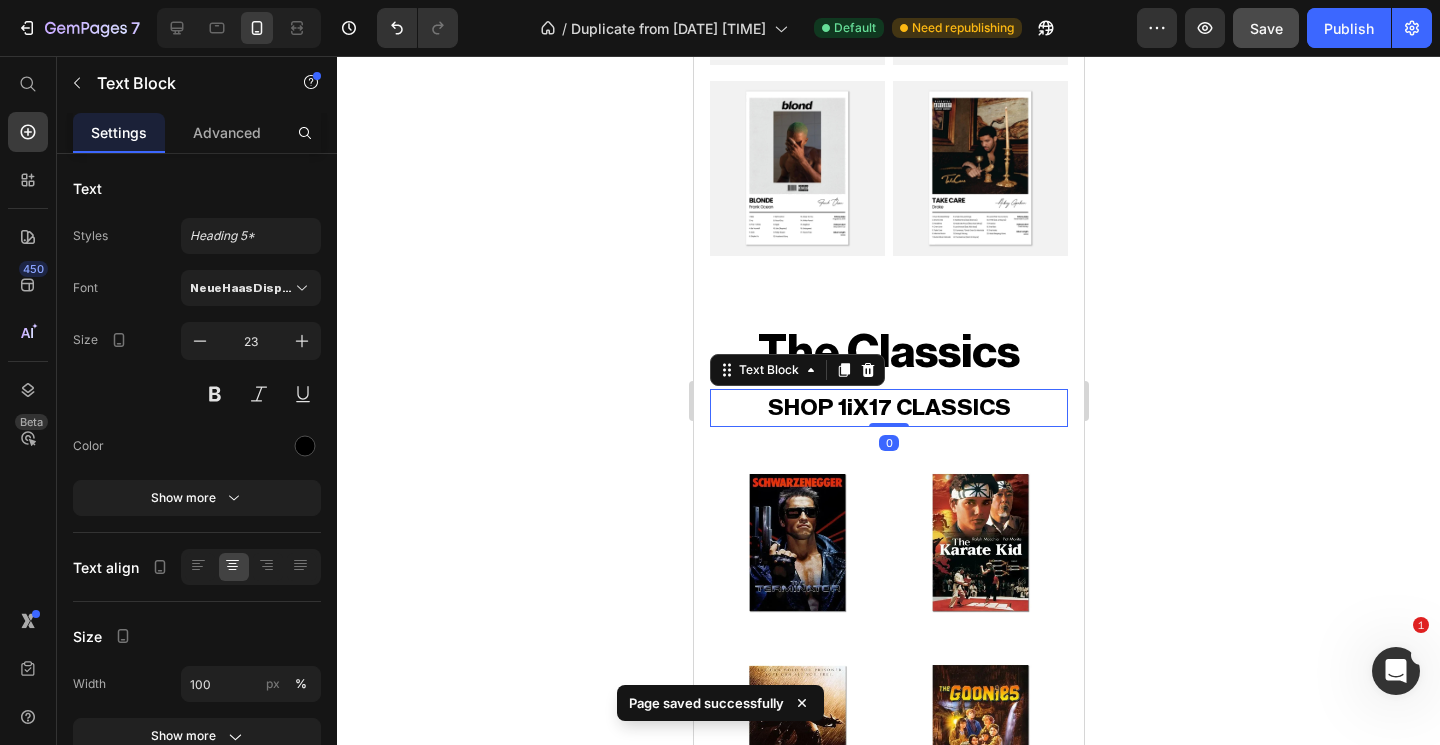 click on "SHOP 1iX17 CLASSICS" at bounding box center (888, 408) 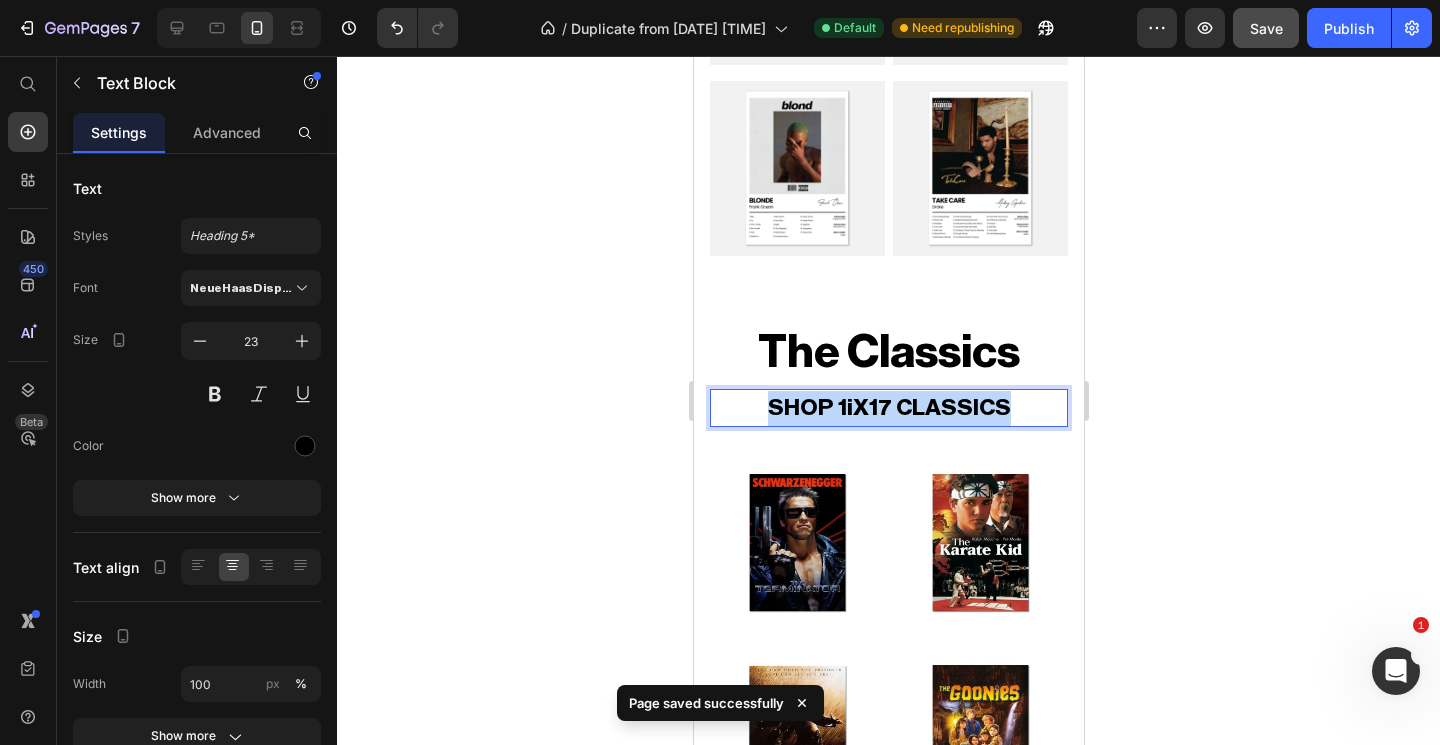 click on "SHOP 1iX17 CLASSICS" at bounding box center [888, 408] 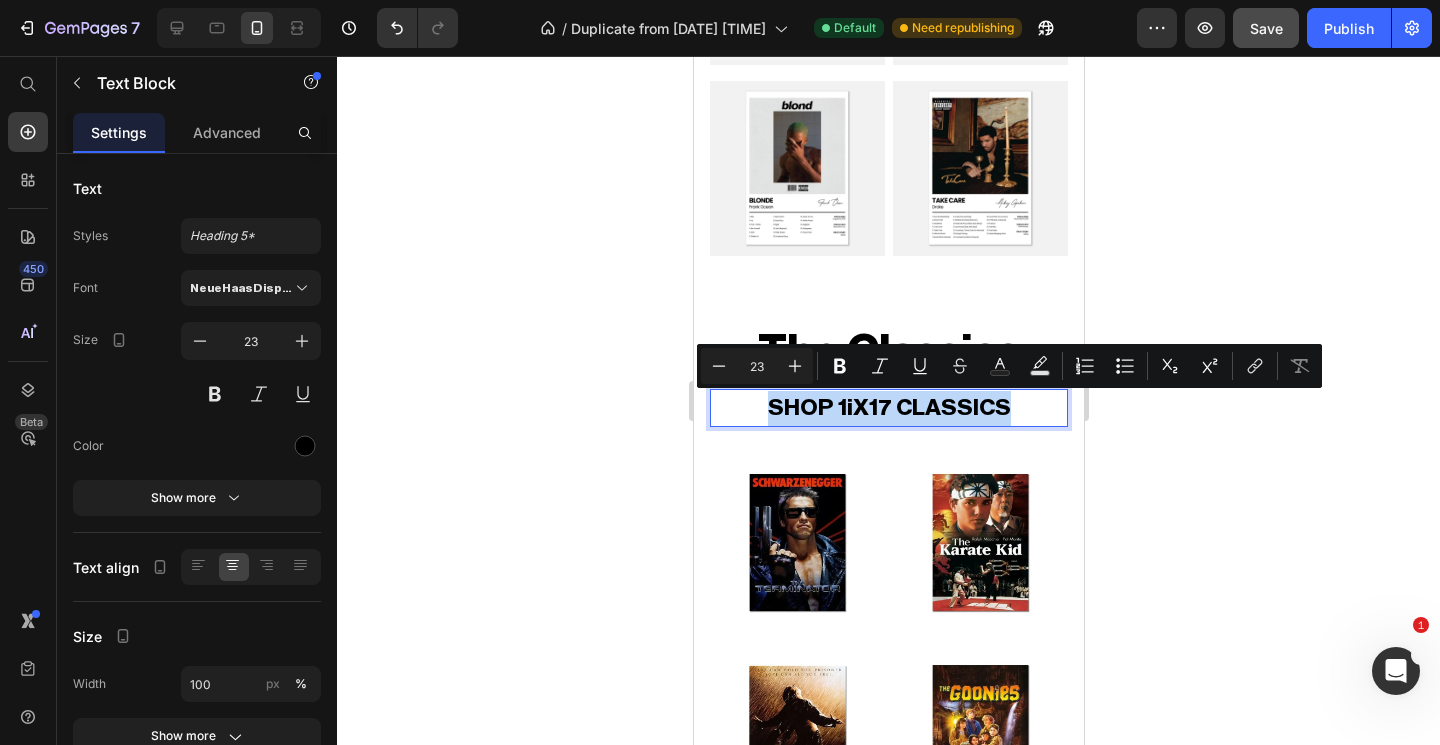 click on "SHOP 1iX17 CLASSICS" at bounding box center [888, 408] 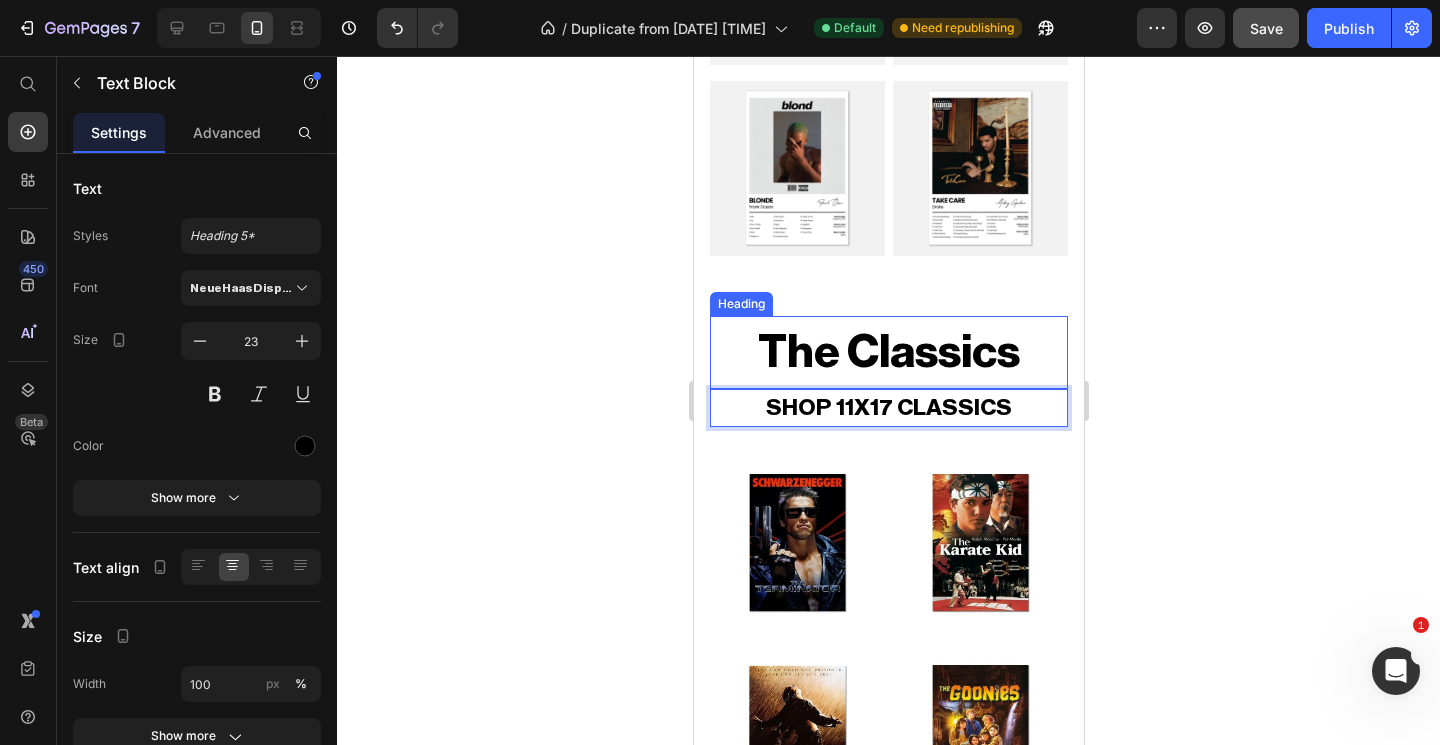 click on "The Classics" at bounding box center [888, 352] 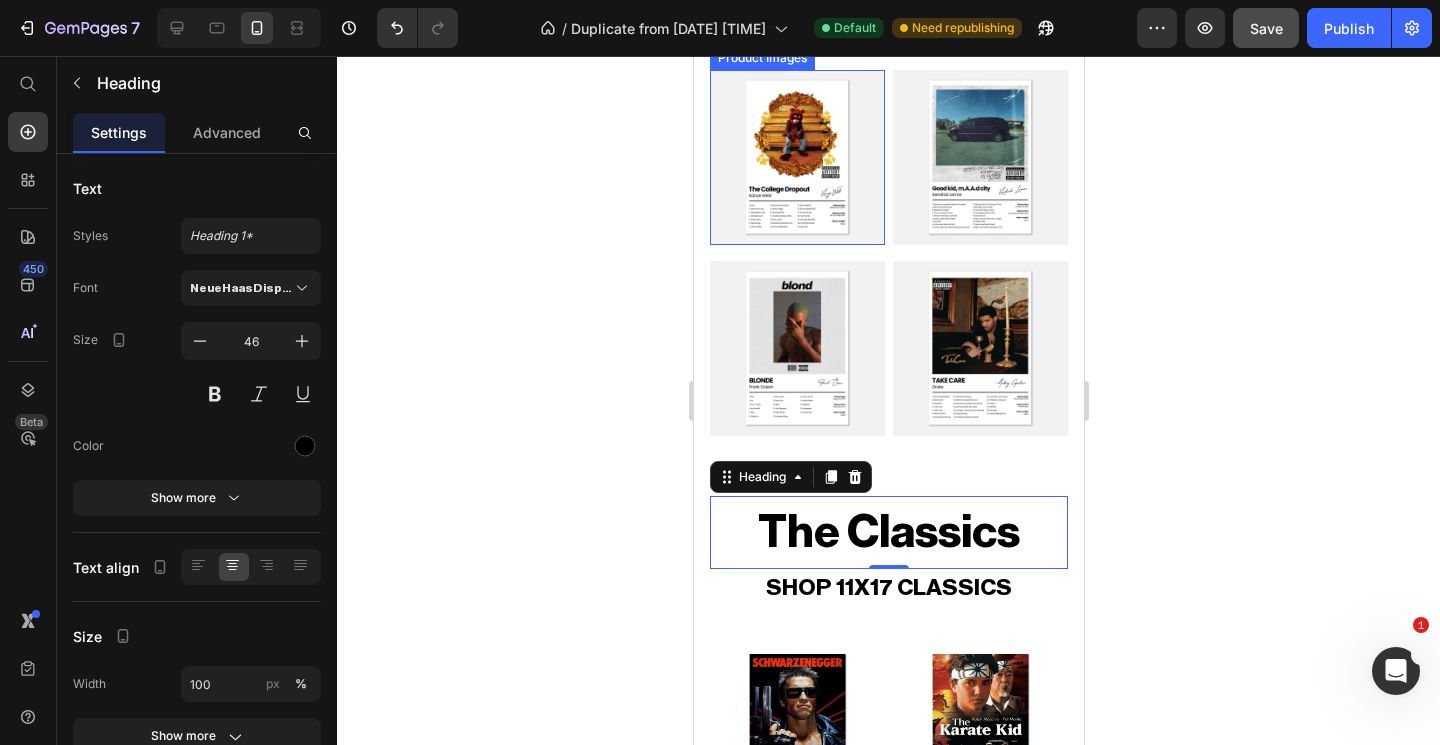 scroll, scrollTop: 1416, scrollLeft: 0, axis: vertical 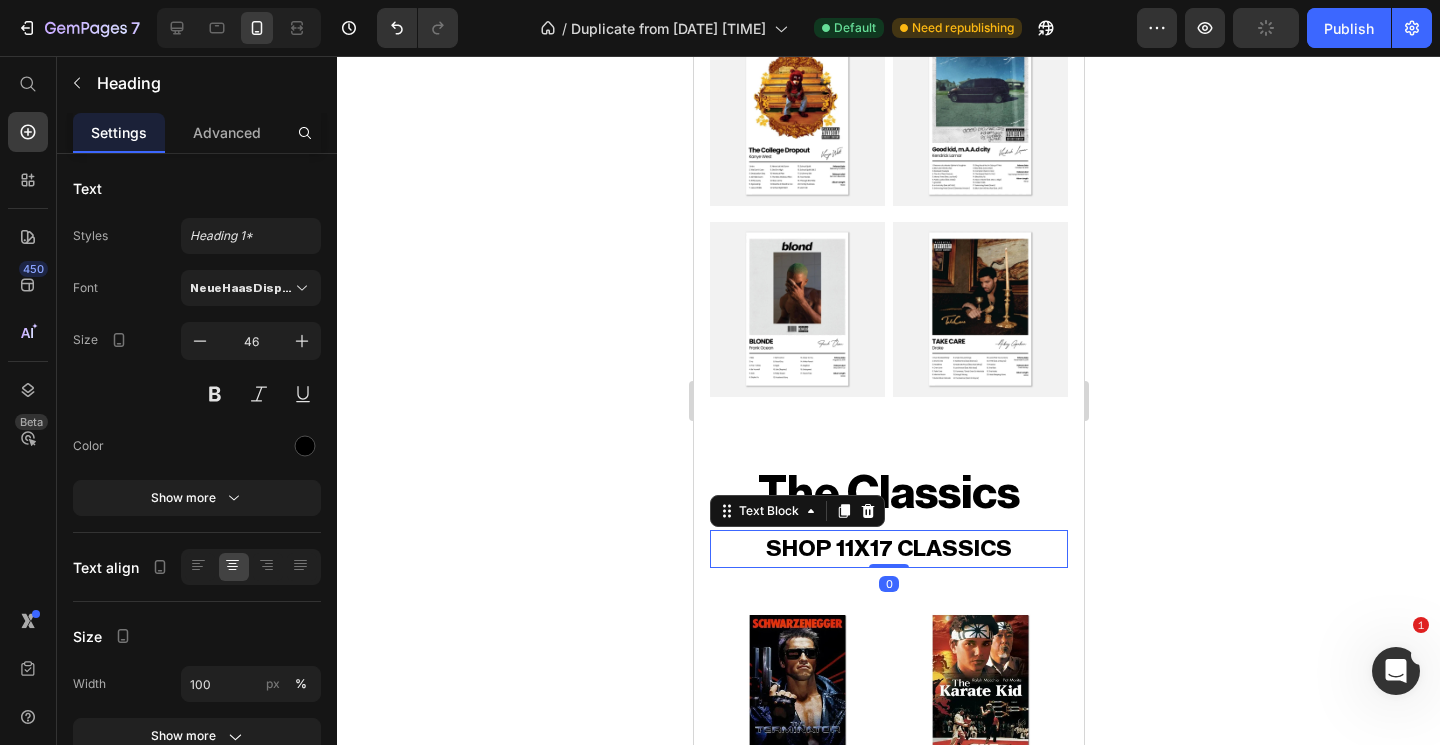 click on "SHOP 11X17 CLASSICS" at bounding box center [888, 549] 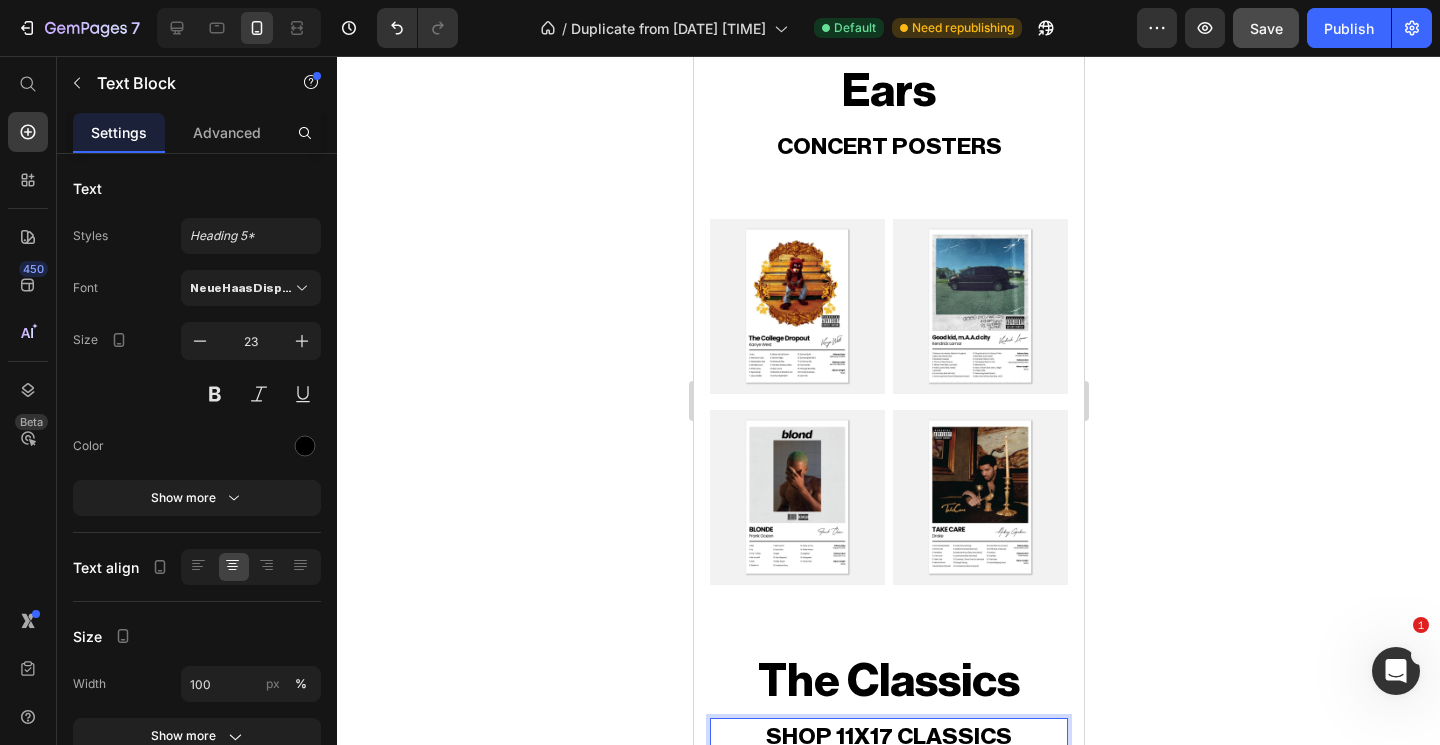 scroll, scrollTop: 1234, scrollLeft: 0, axis: vertical 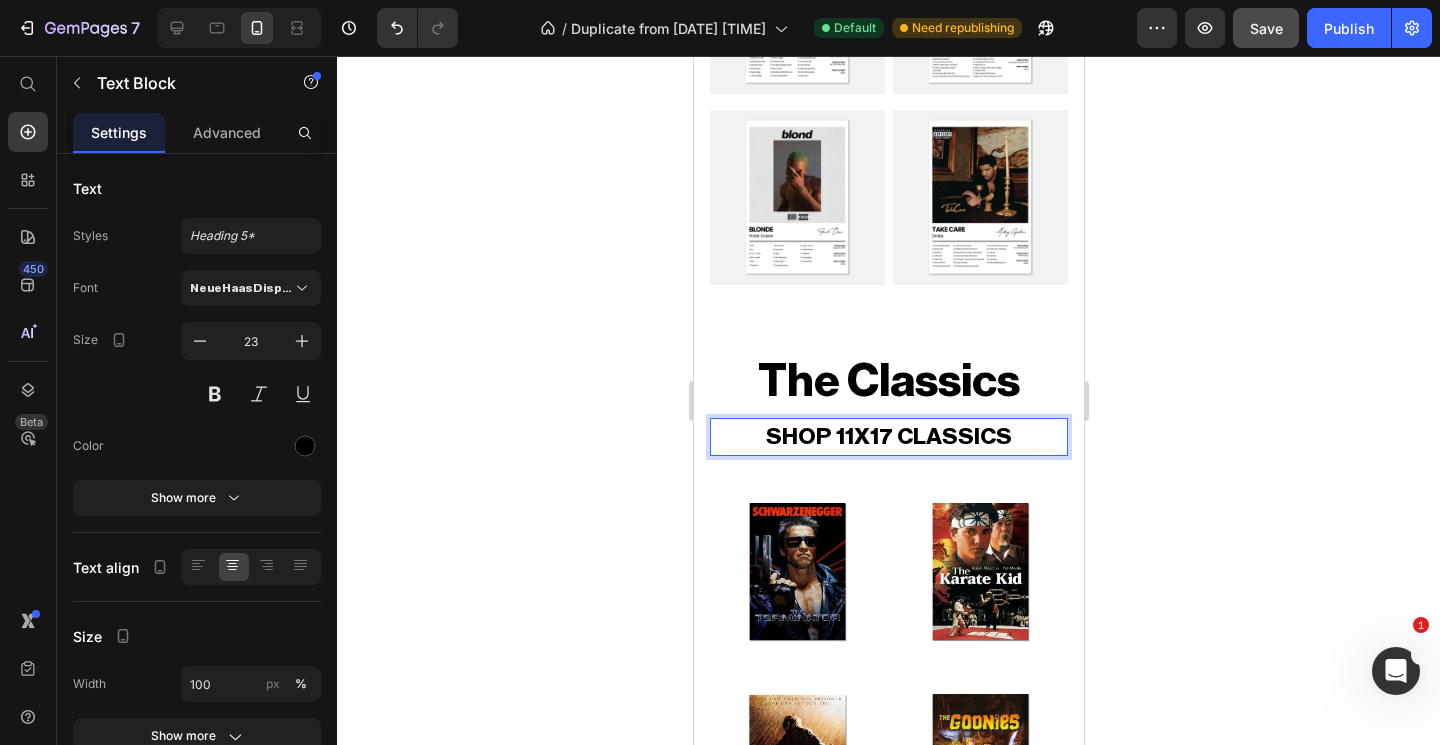 click on "SHOP 11X17 CLASSICS" at bounding box center [888, 437] 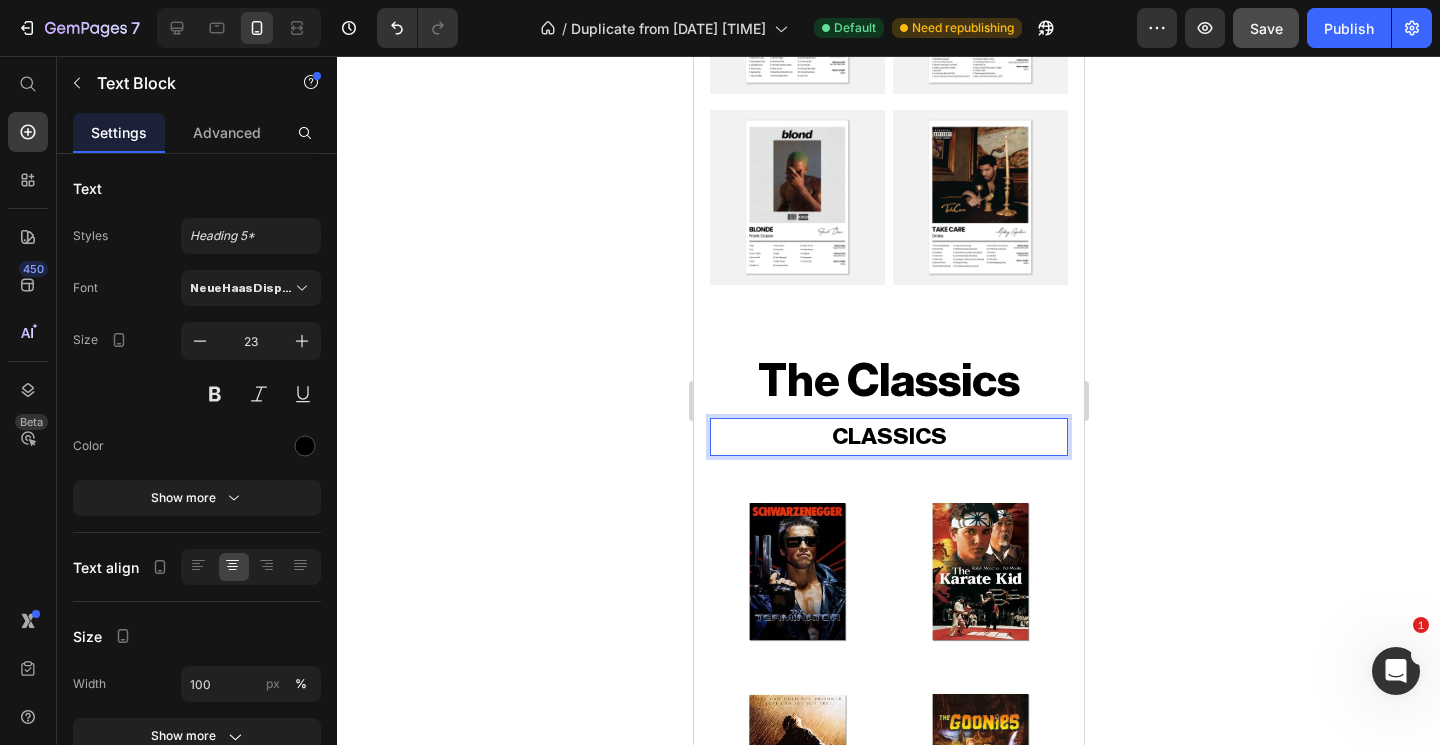 click on "CLASSICS" at bounding box center (888, 437) 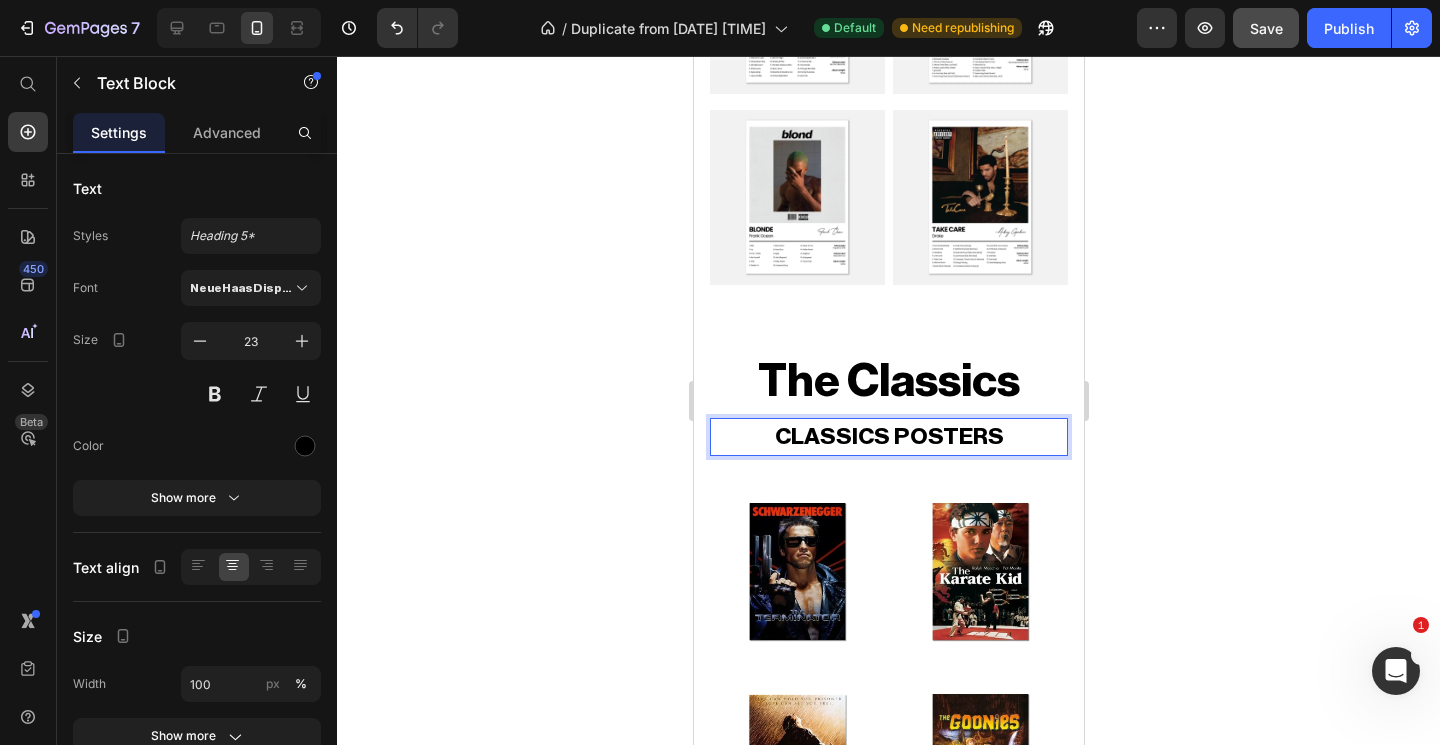 click 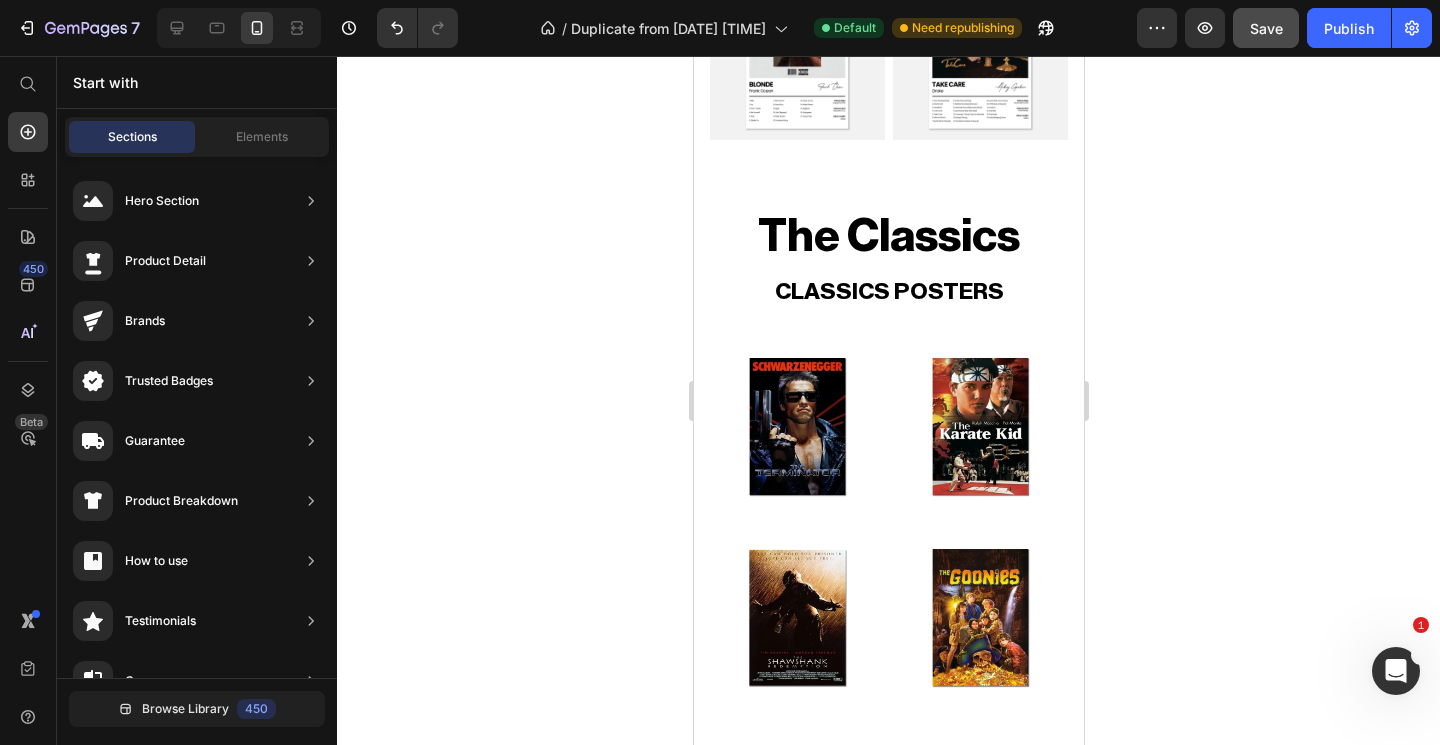 scroll, scrollTop: 1729, scrollLeft: 0, axis: vertical 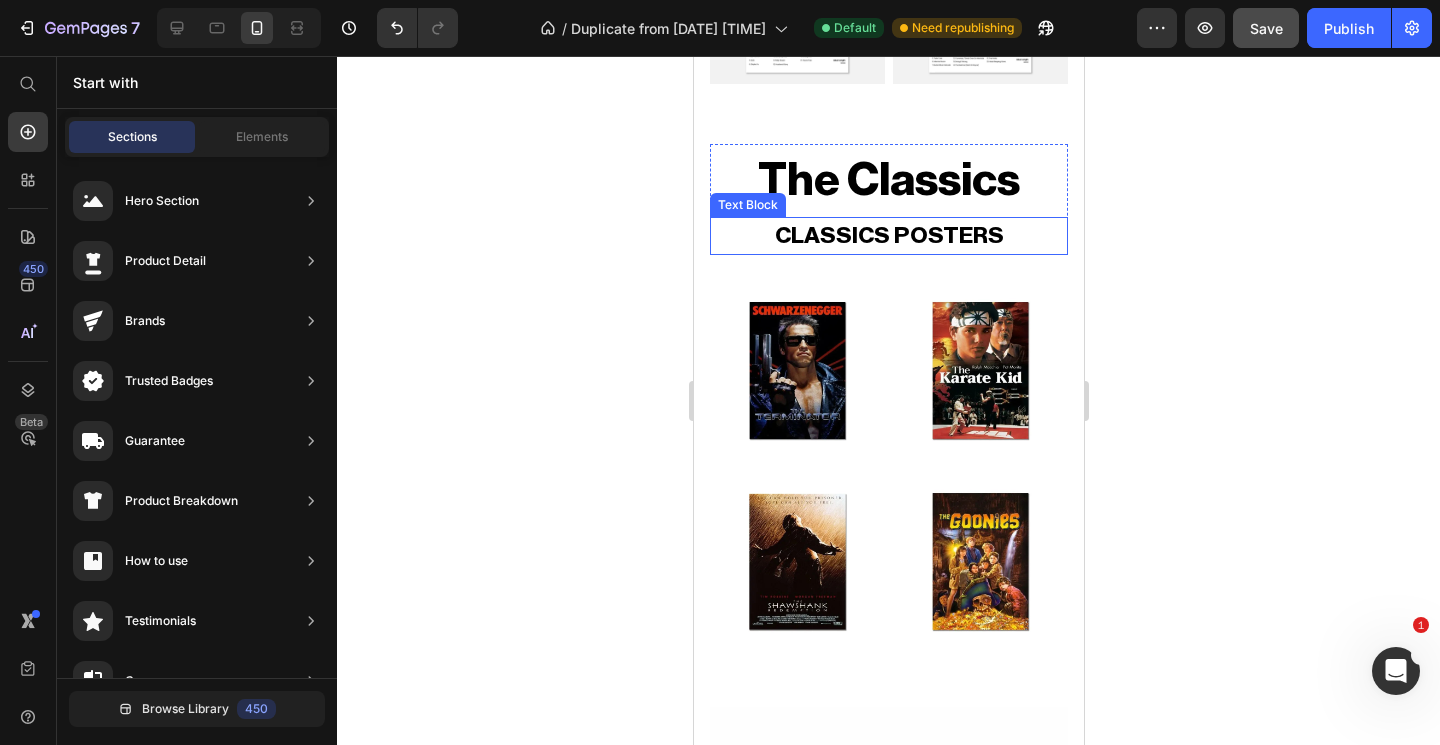 click on "CLASSICS POSTERS" at bounding box center (888, 236) 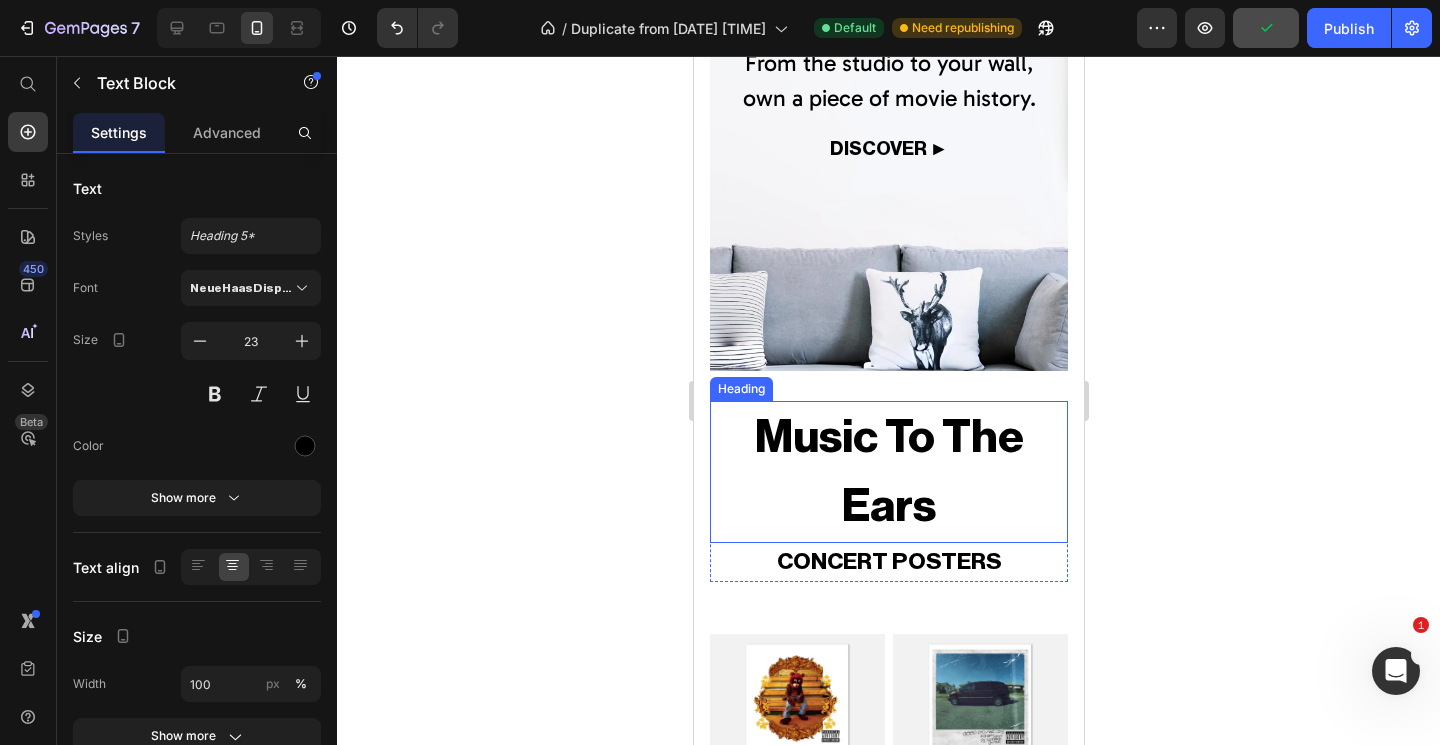 scroll, scrollTop: 953, scrollLeft: 0, axis: vertical 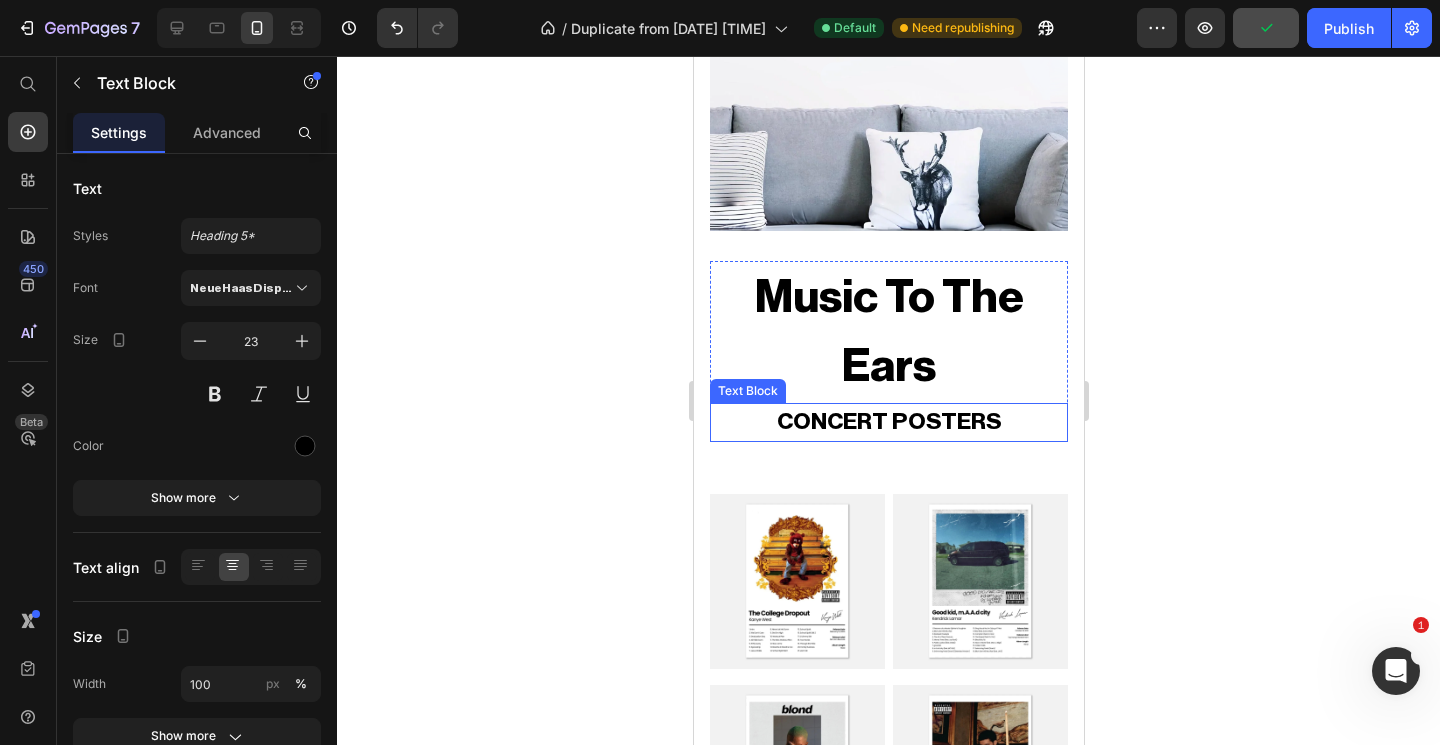 click on "CONCERT POSTERS" at bounding box center (888, 422) 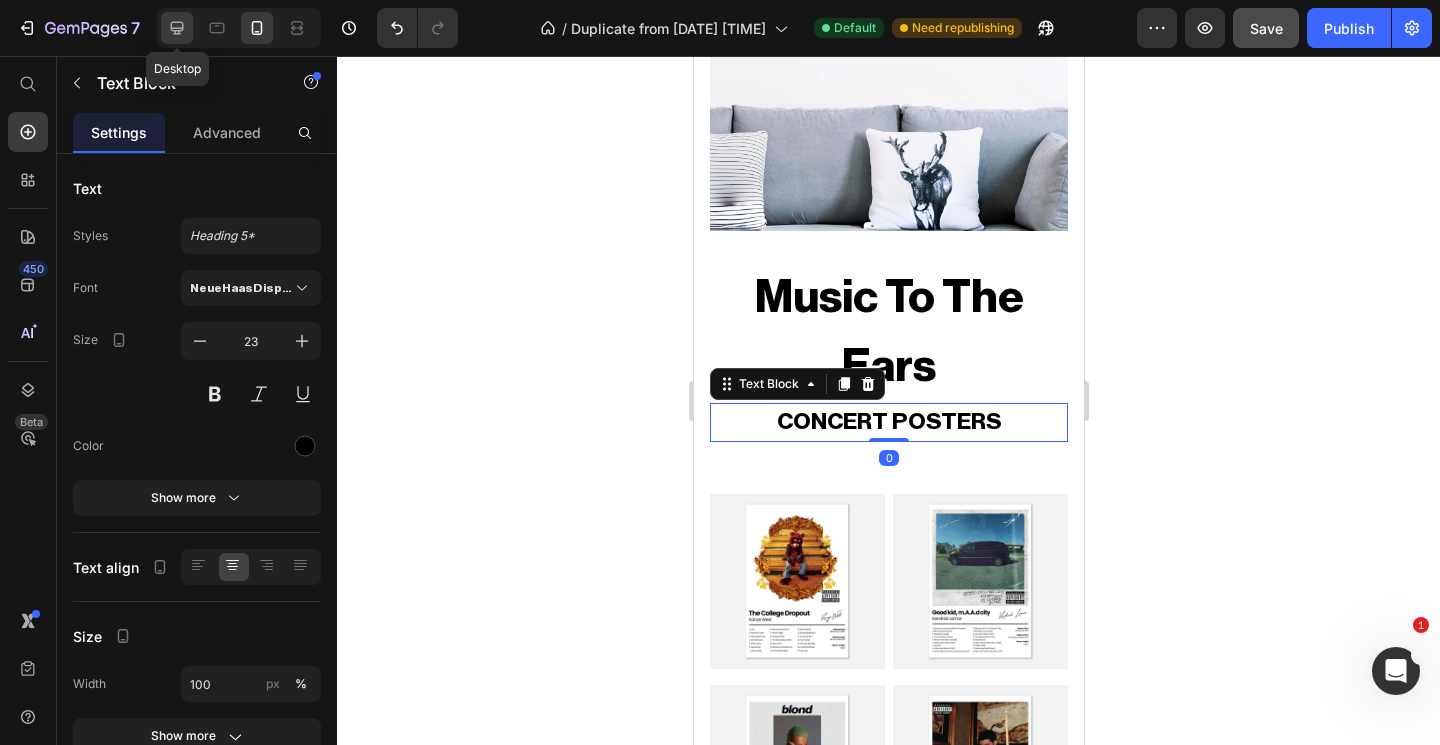 click 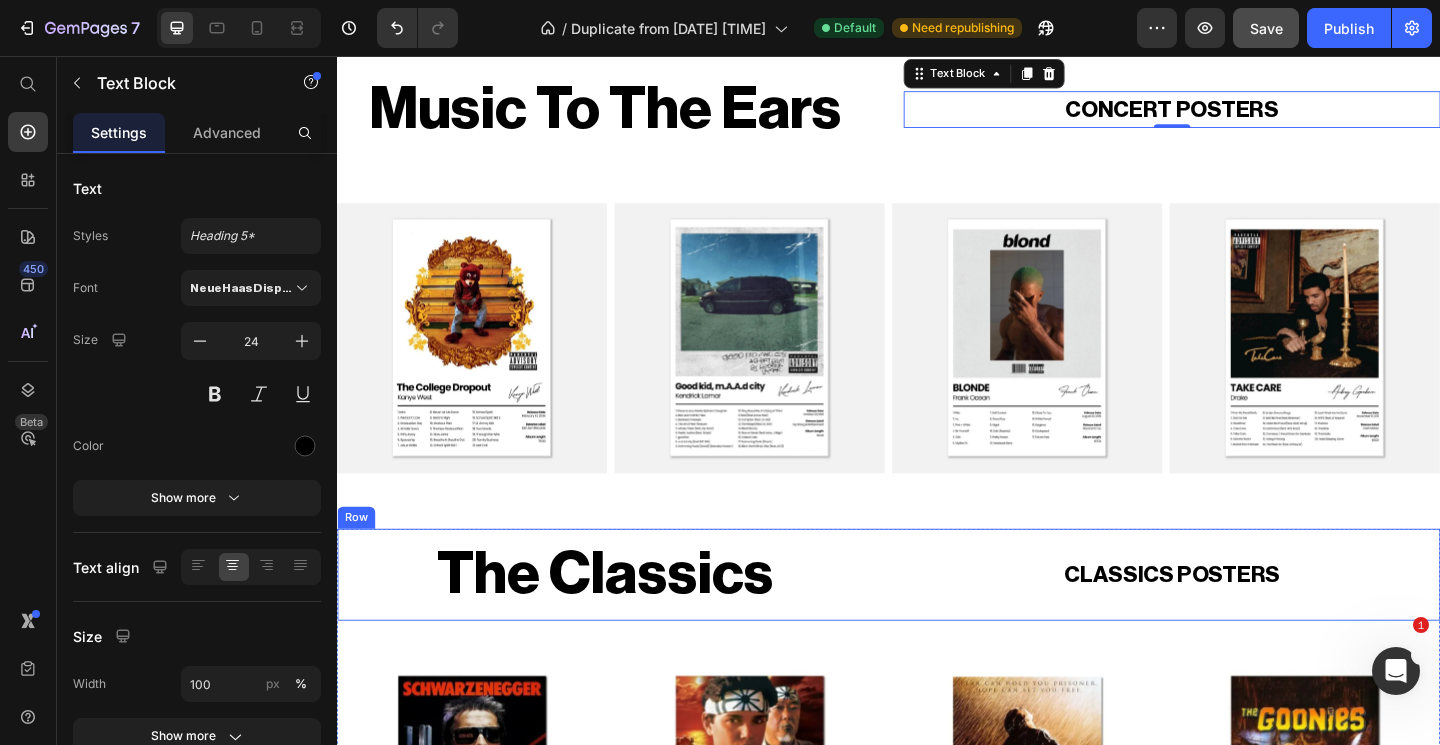 scroll, scrollTop: 1213, scrollLeft: 0, axis: vertical 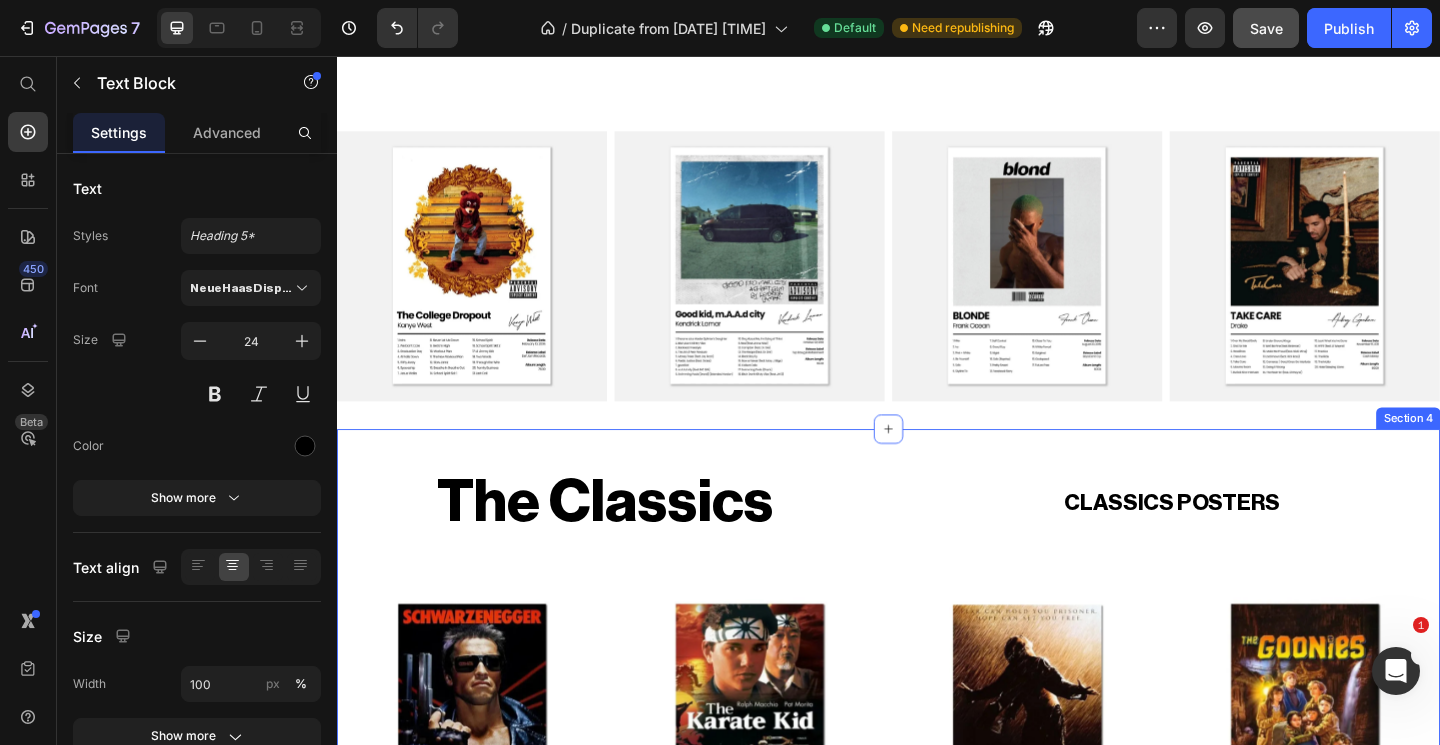 click on "The Classics Heading CLASSICS POSTERS Text Block Row Product Images Row Product Images Row Product Images Row Product Images Row Product List Product Images Row Product Images Row Product Images Row Product List Row Section 4" at bounding box center [937, 717] 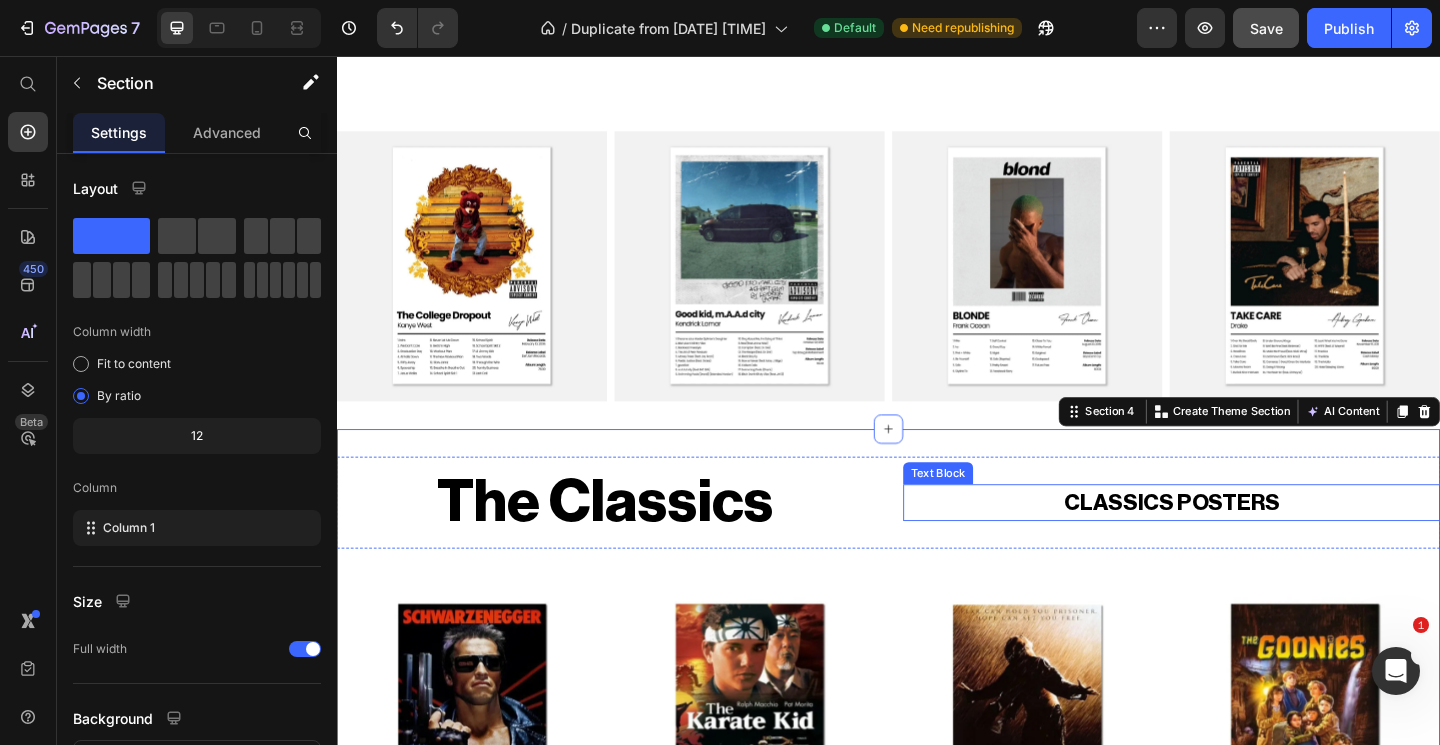 click on "CLASSICS POSTERS" at bounding box center [1245, 542] 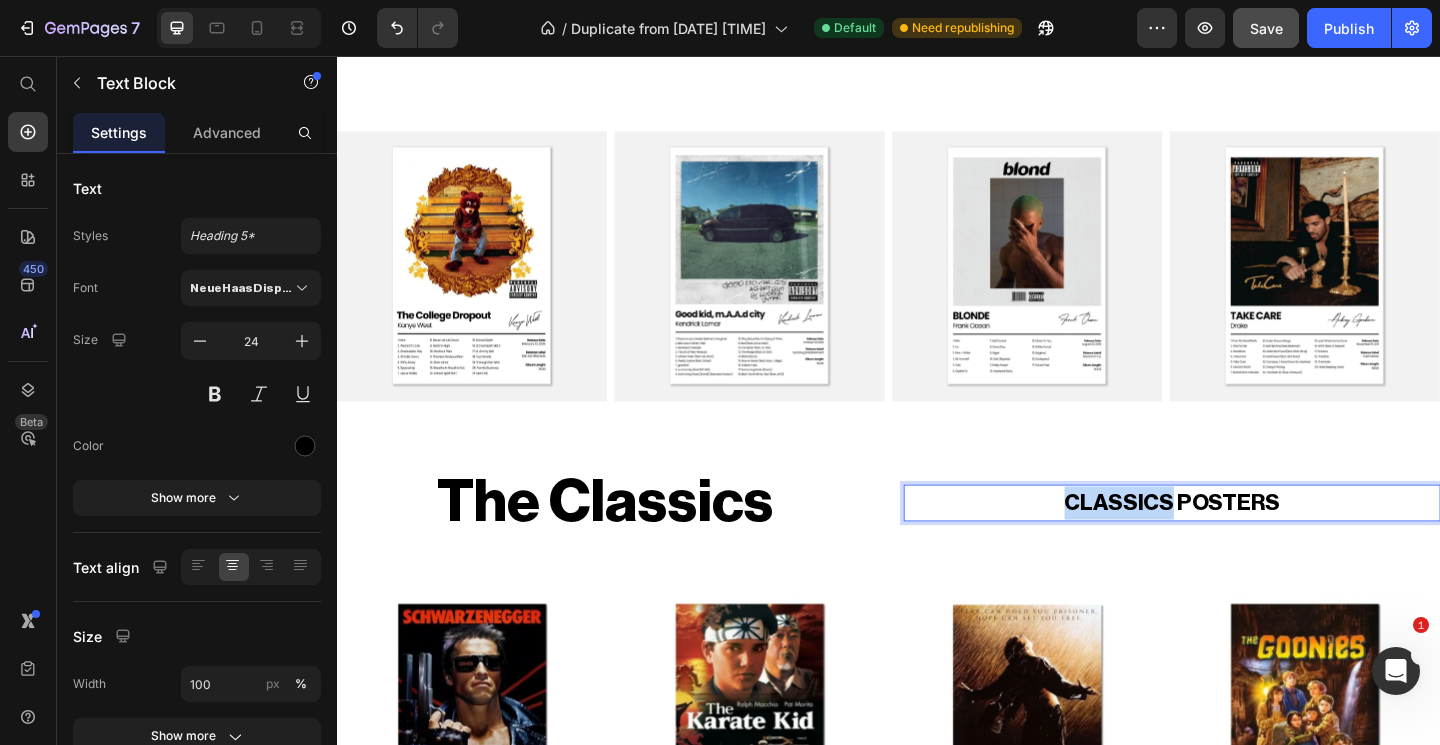 click on "CLASSICS POSTERS" at bounding box center [1245, 542] 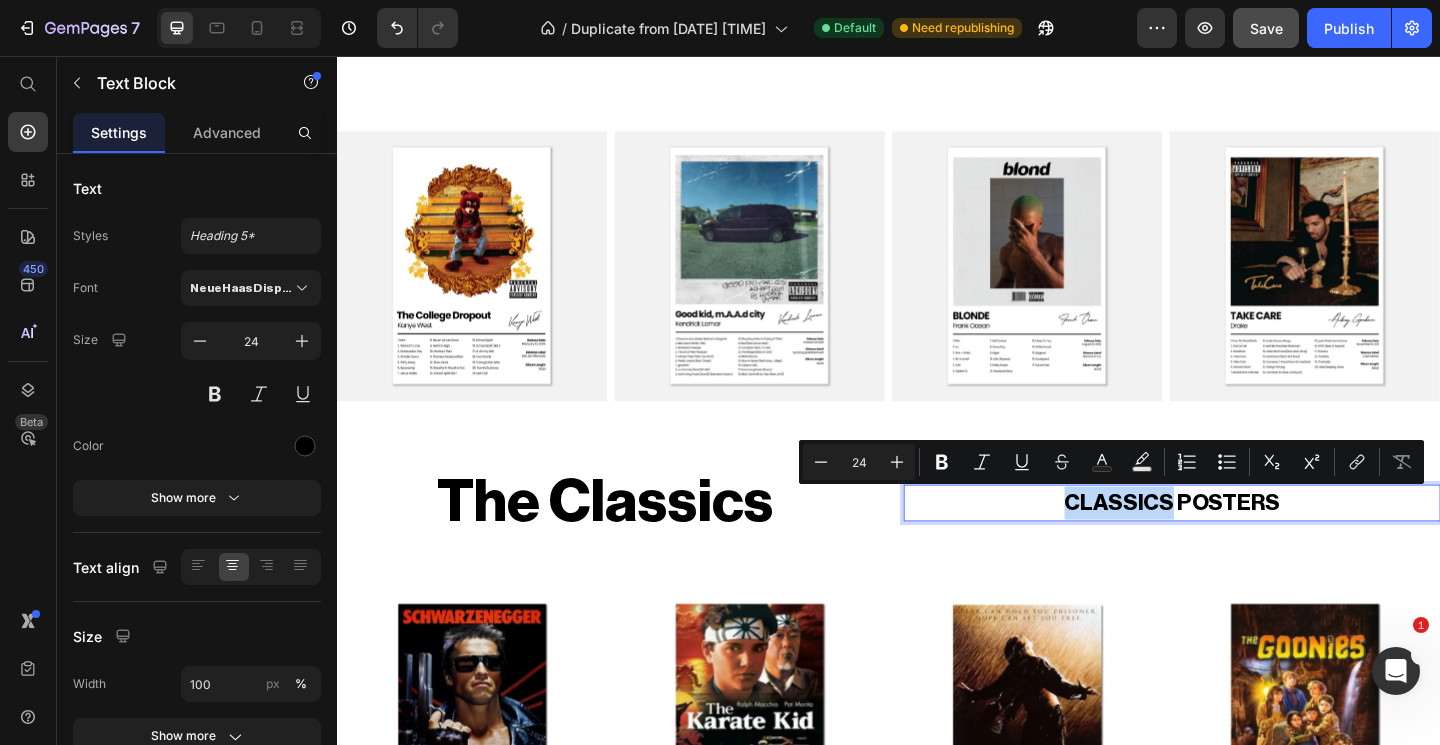 click on "CLASSICS POSTERS" at bounding box center [1245, 542] 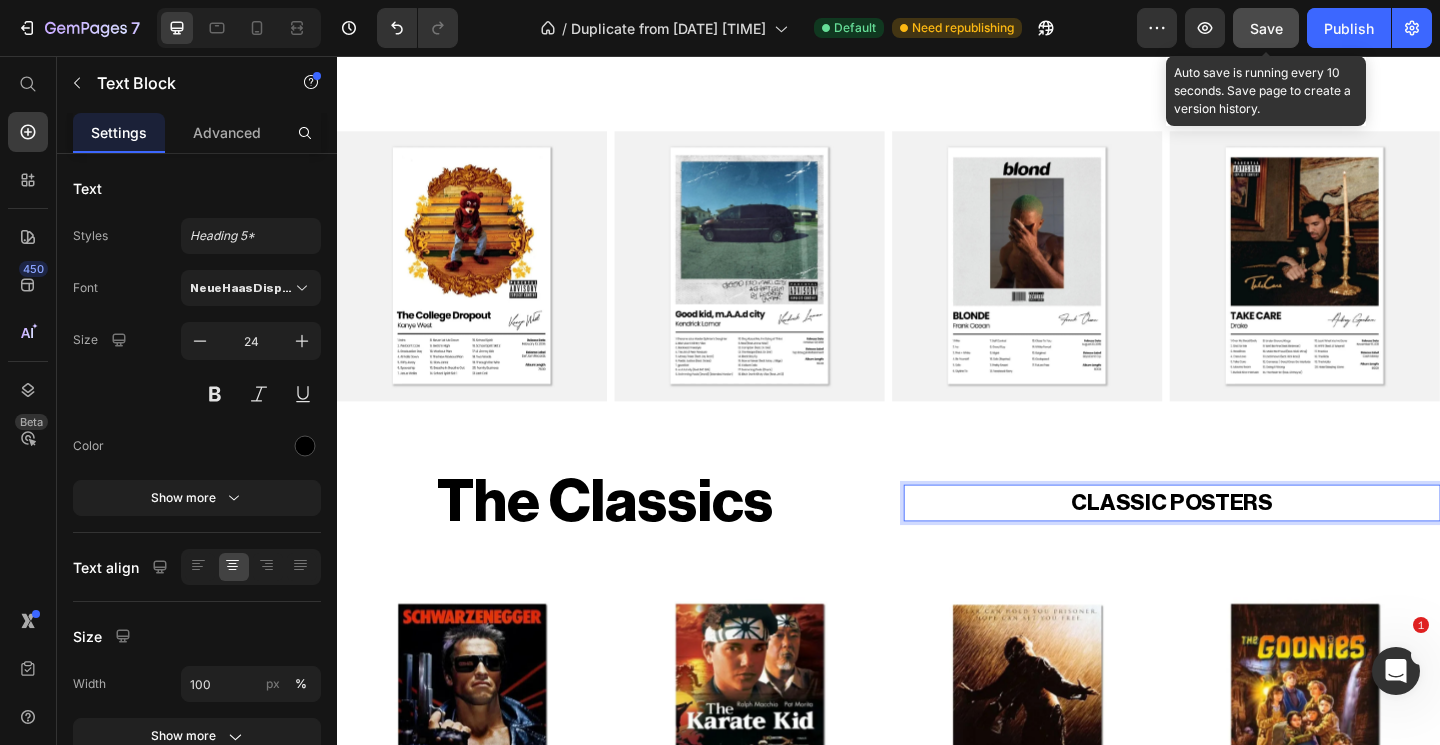 click on "Save" 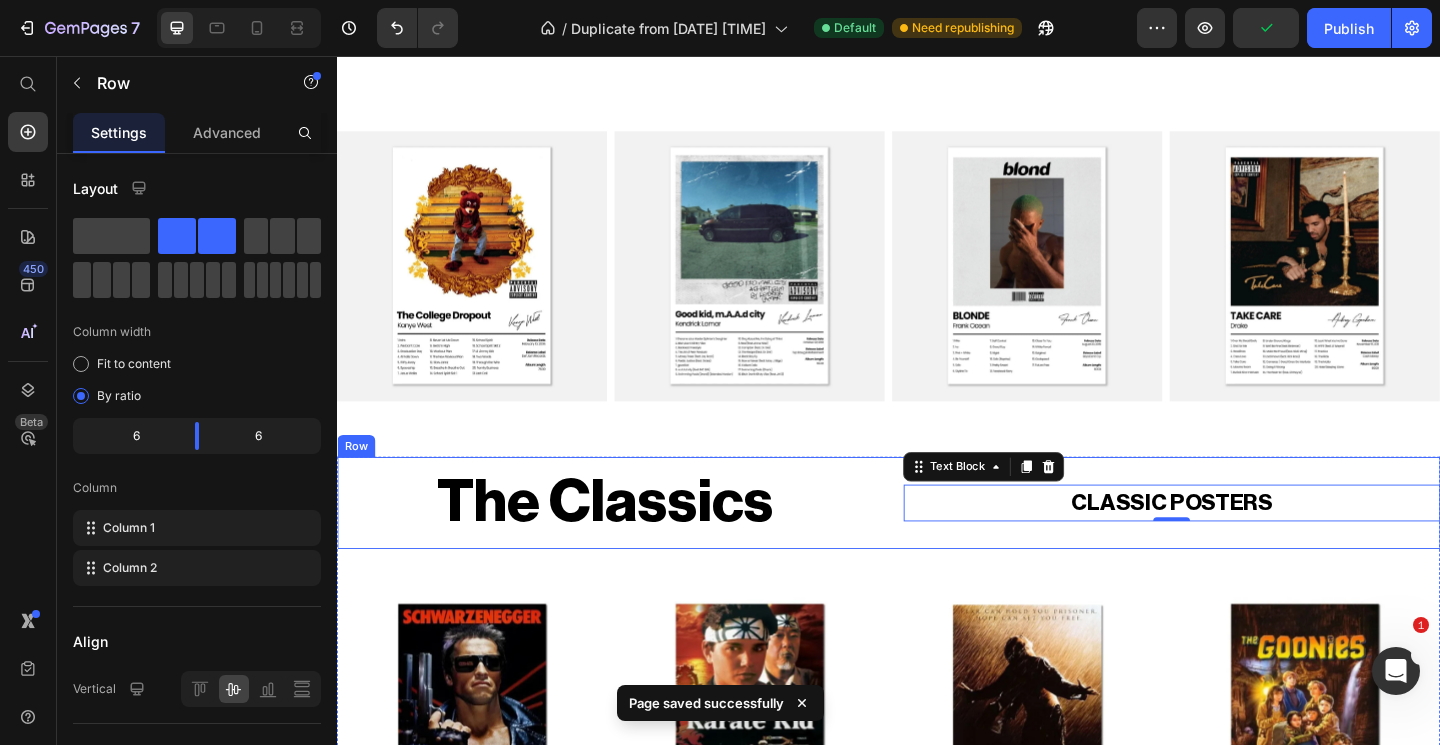 click on "CLASSIC POSTERS Text Block   0" at bounding box center [1245, 542] 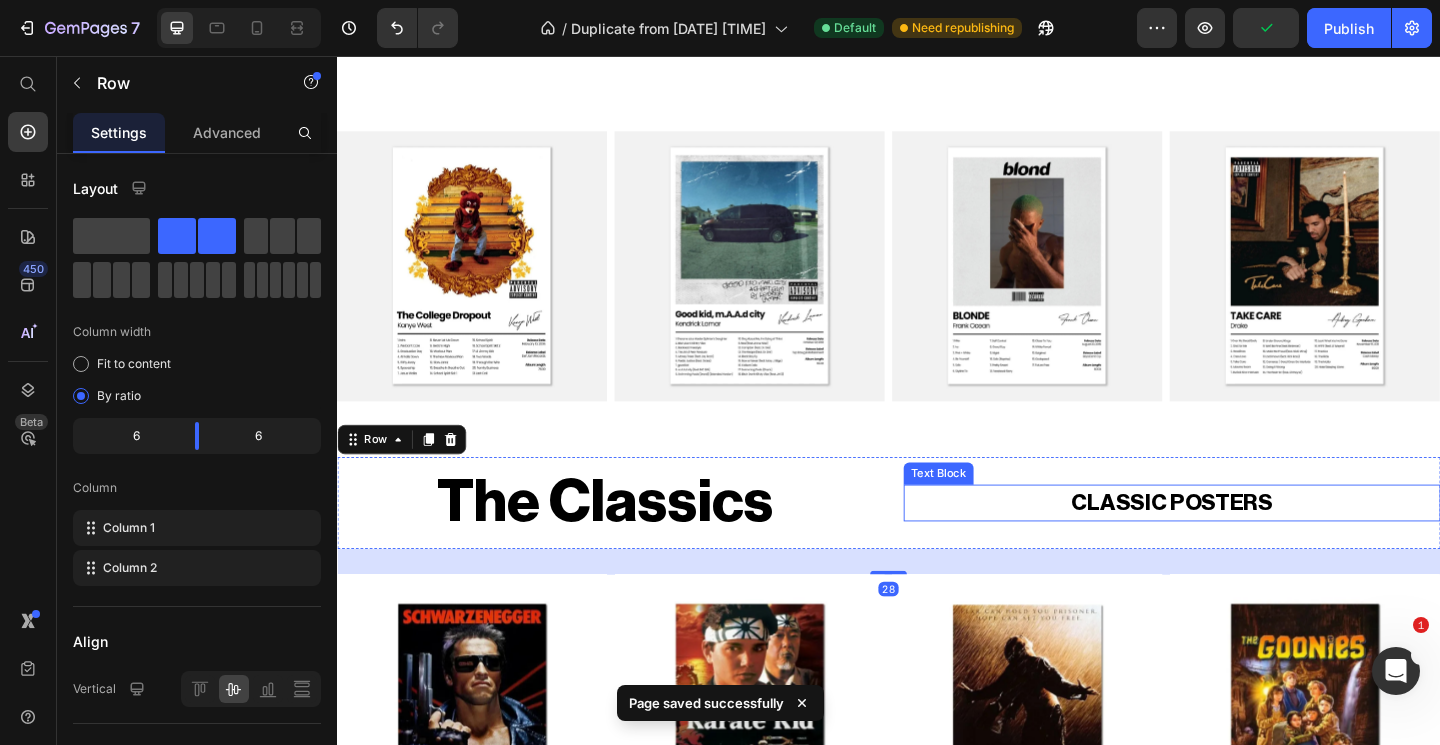 click on "CLASSIC POSTERS" at bounding box center (1245, 542) 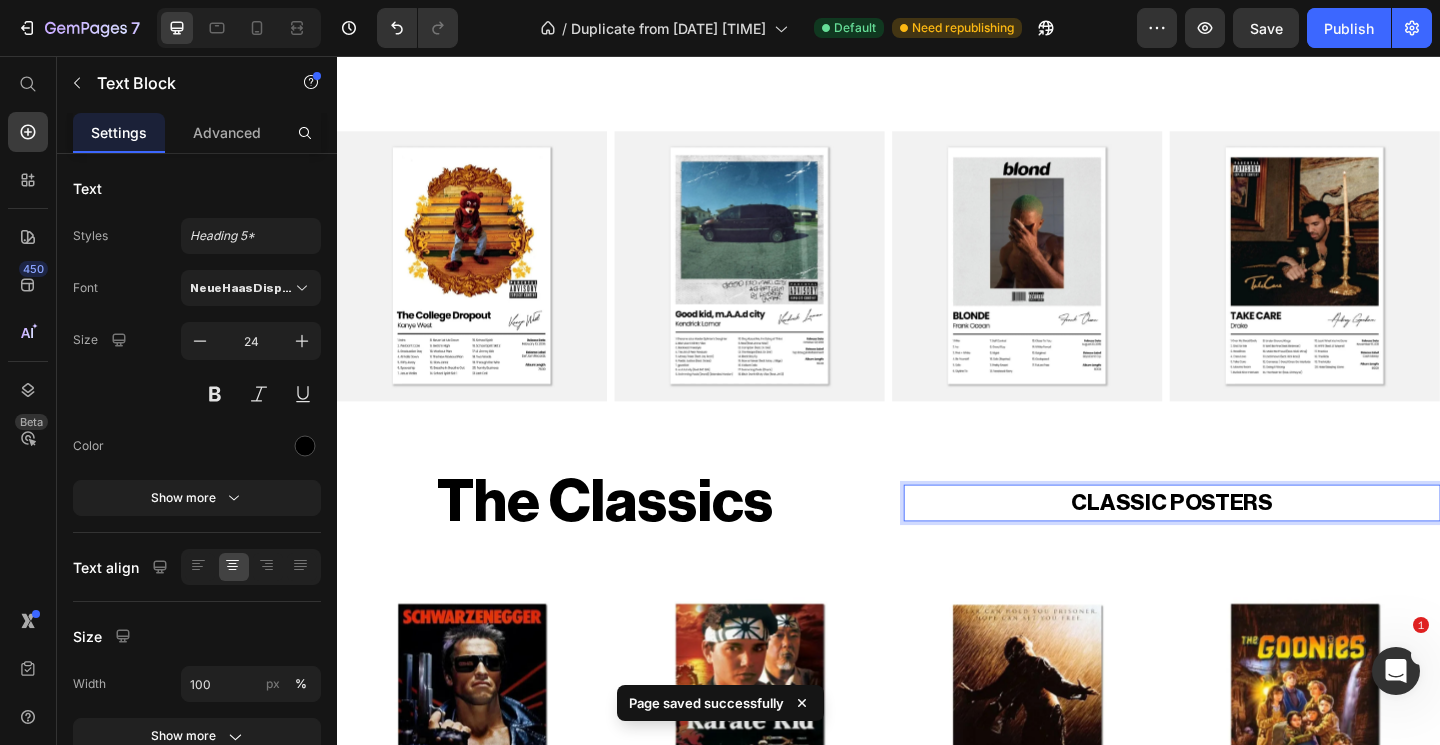 click on "CLASSIC POSTERS" at bounding box center [1245, 542] 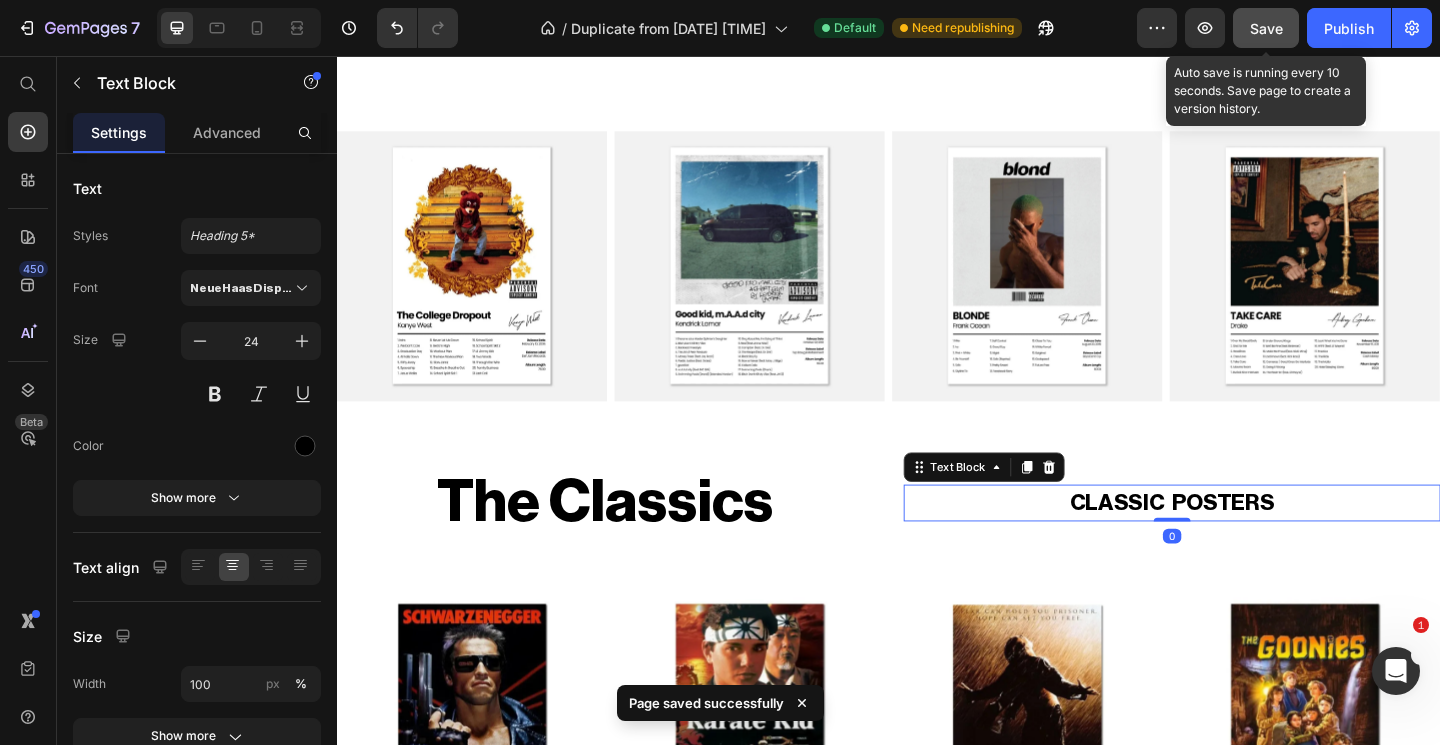 click on "Save" at bounding box center [1266, 28] 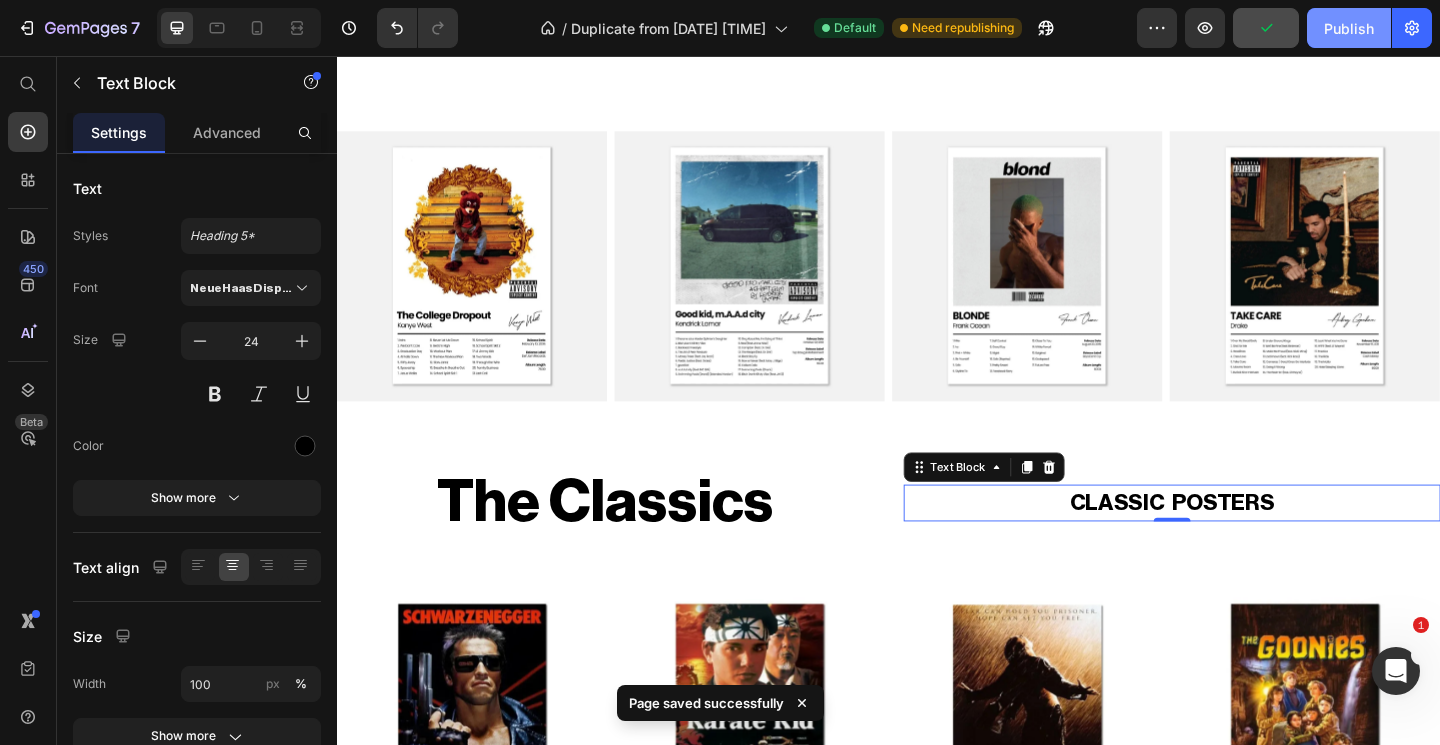 click on "Publish" at bounding box center (1349, 28) 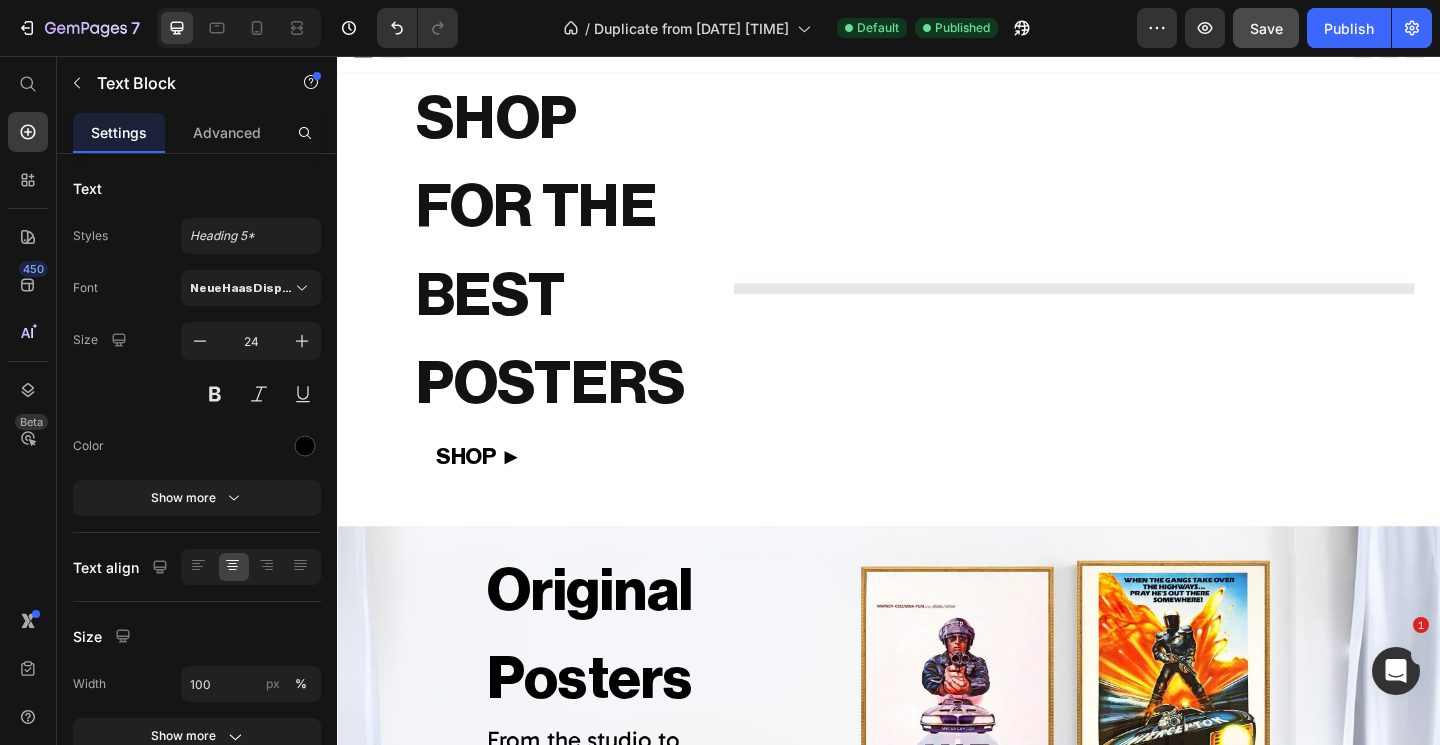 scroll, scrollTop: 0, scrollLeft: 0, axis: both 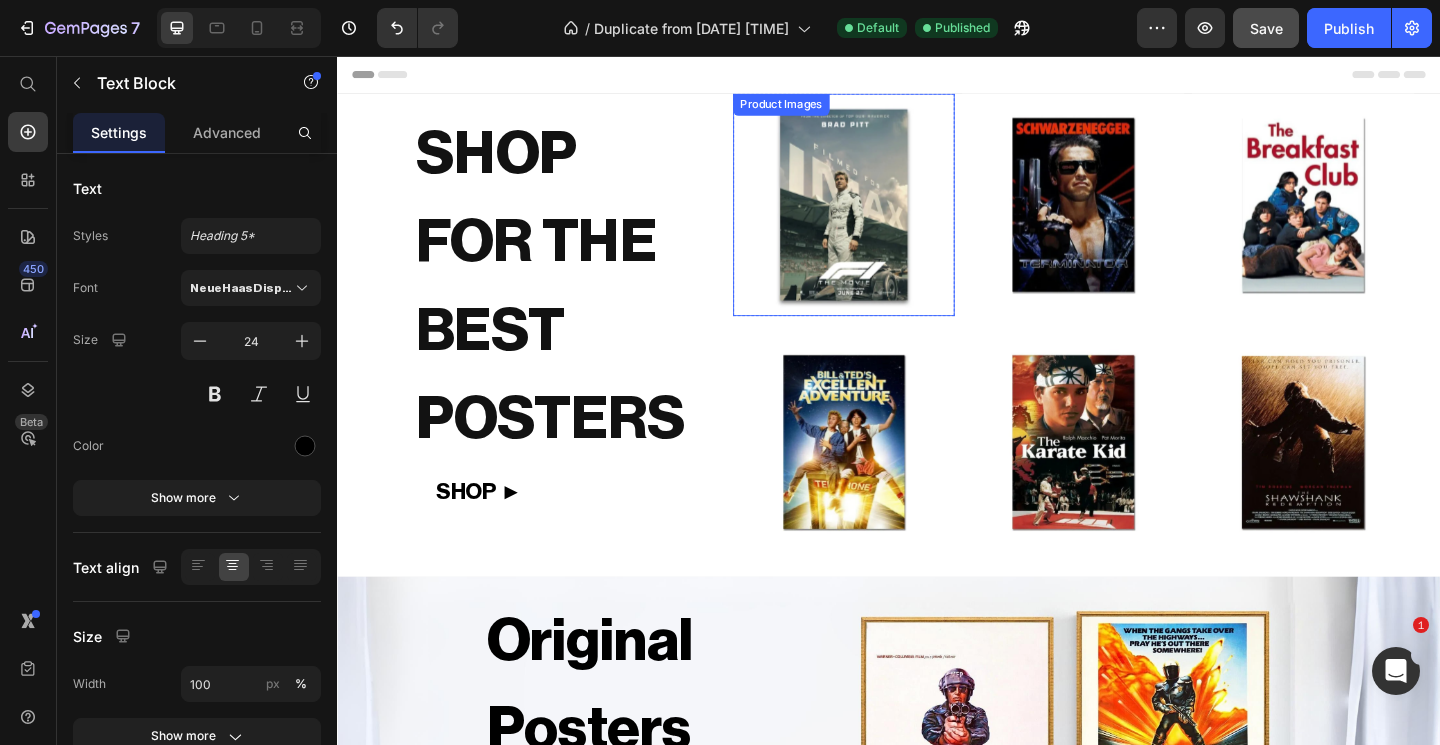click at bounding box center [889, 218] 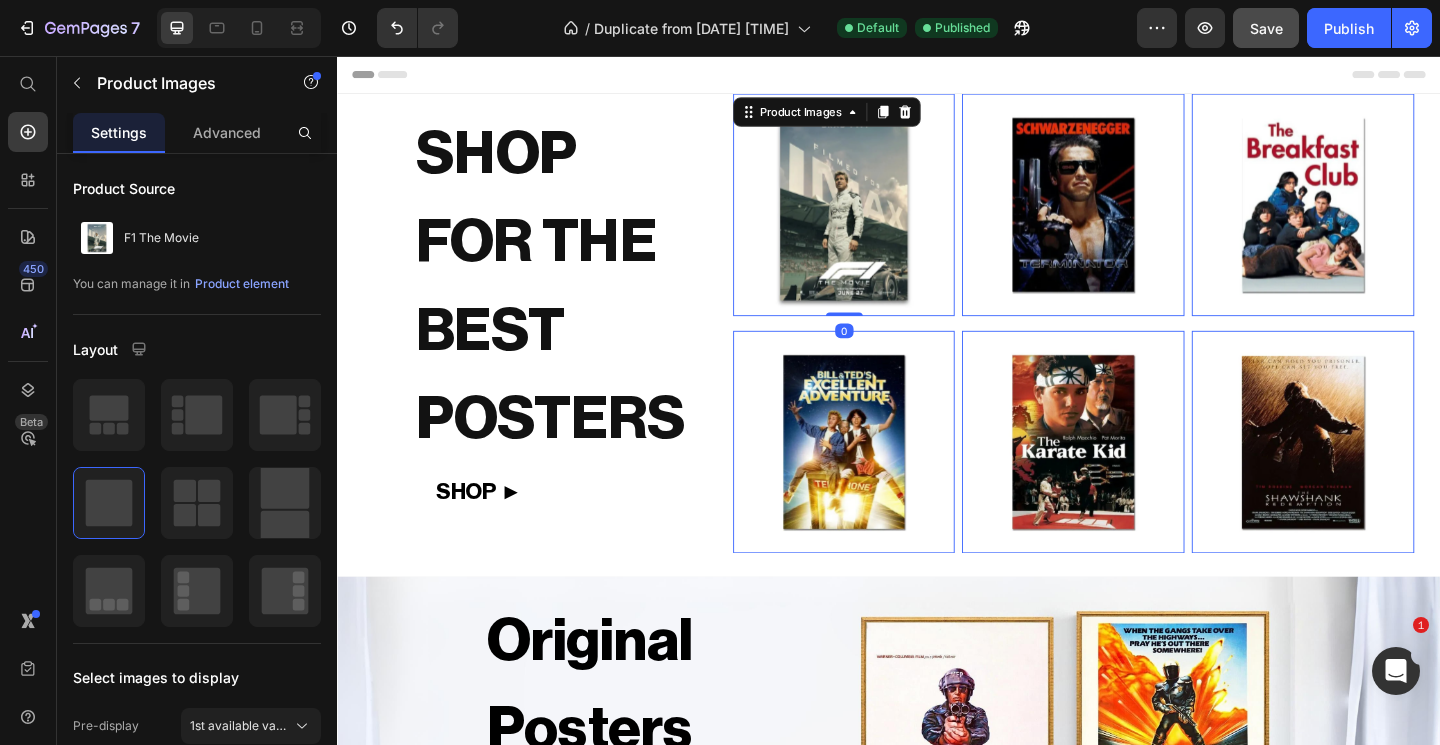 click at bounding box center [889, 218] 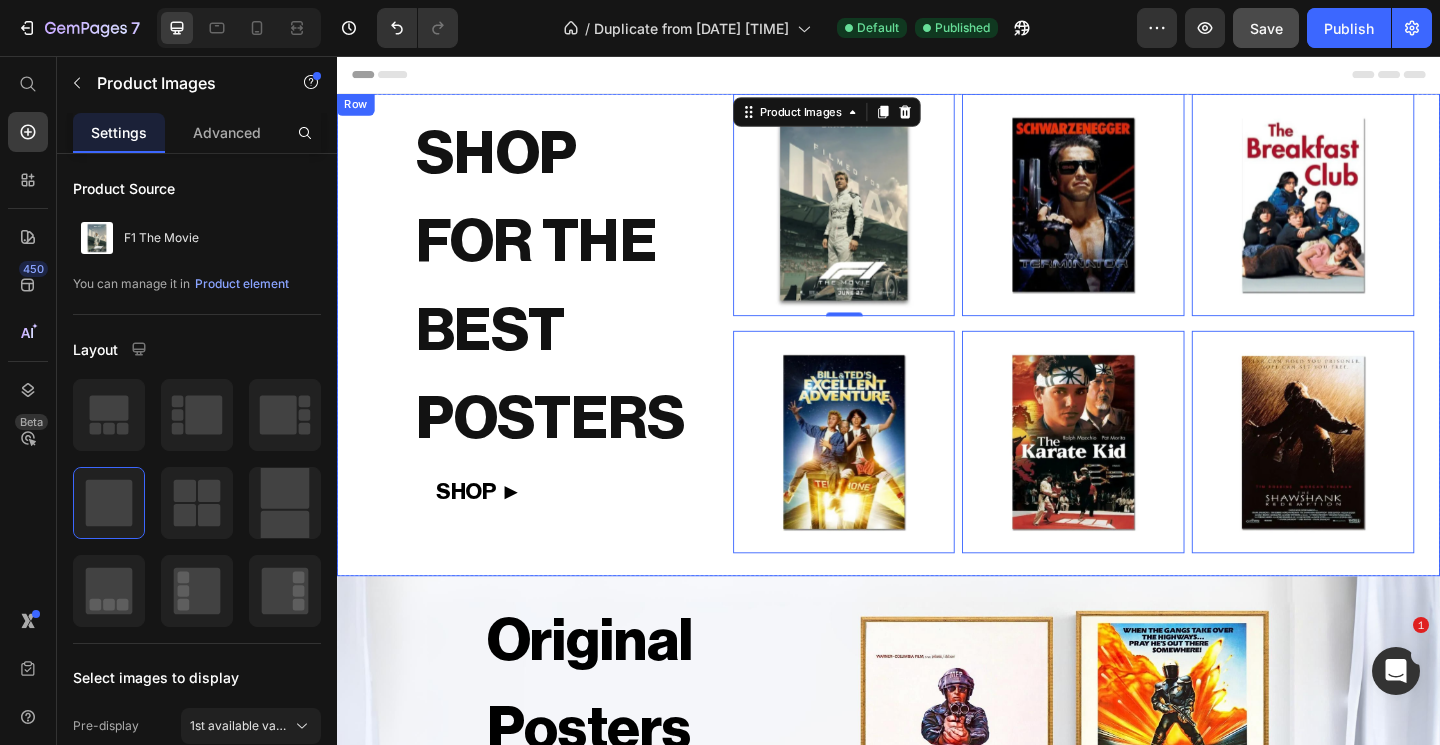 click on "SHOP FOR THE BEST POSTERS Heading SHOP ► Button Row Product Images   0 Row Product Images   0 Row Product Images   0 Row Product Images   0 Row Product Images   0 Row Product Images   0 Row Product List Product Images Row Product Images Row Product Images Row Product Images Row Product Images Row Product Images Row Product List Product Images Row Product Images Row Product Images Row Product Images Row Product List Row" at bounding box center [937, 359] 